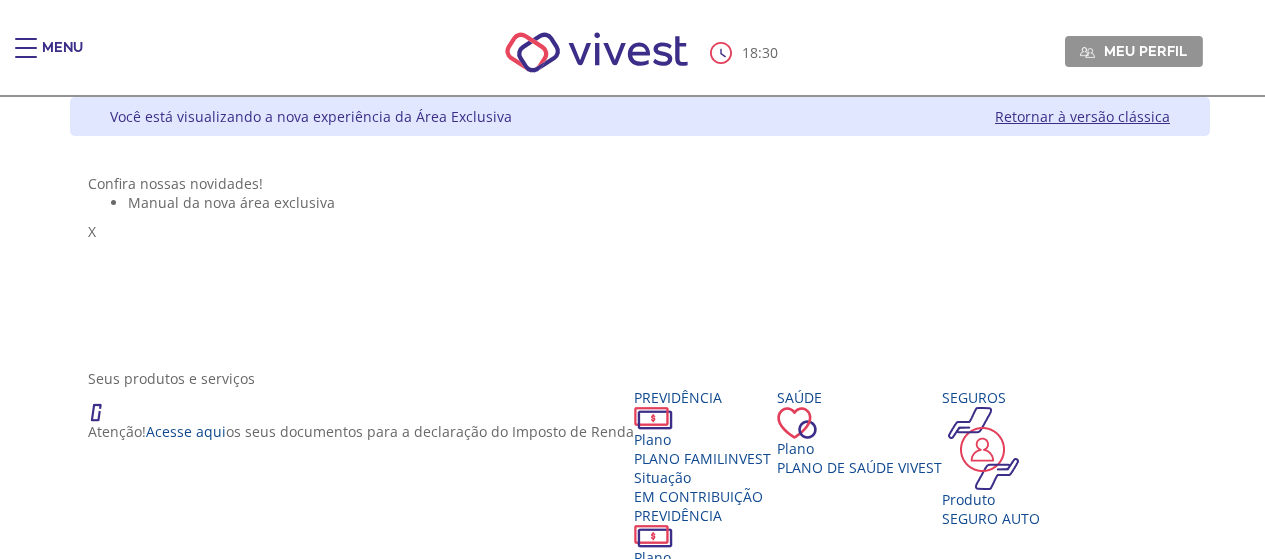 scroll, scrollTop: 300, scrollLeft: 0, axis: vertical 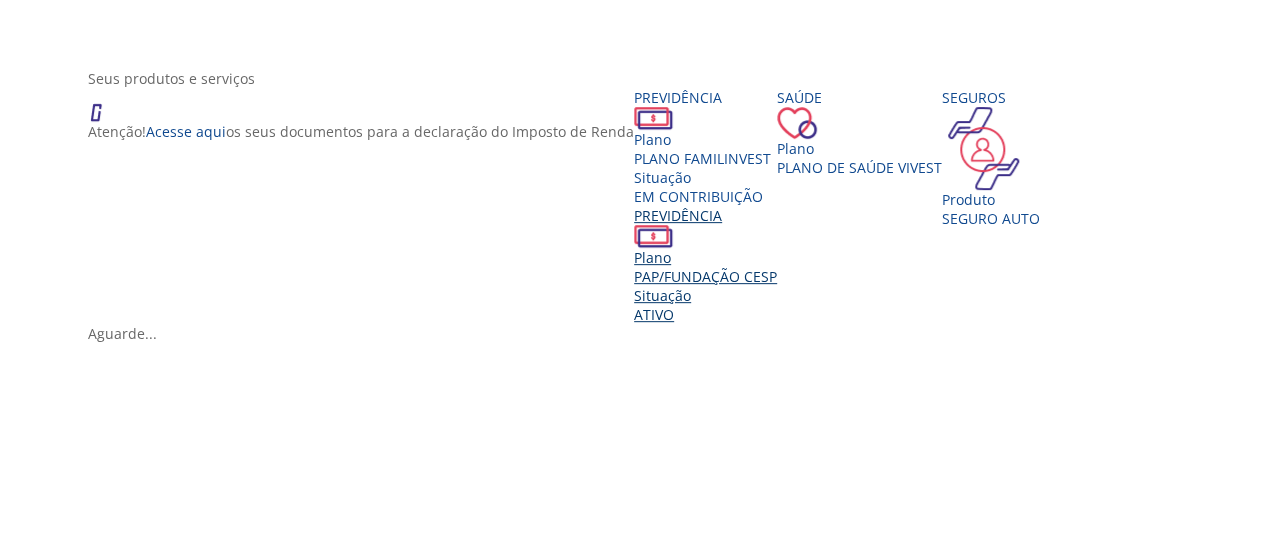 click on "PAP/FUNDAÇÃO CESP" at bounding box center (705, 276) 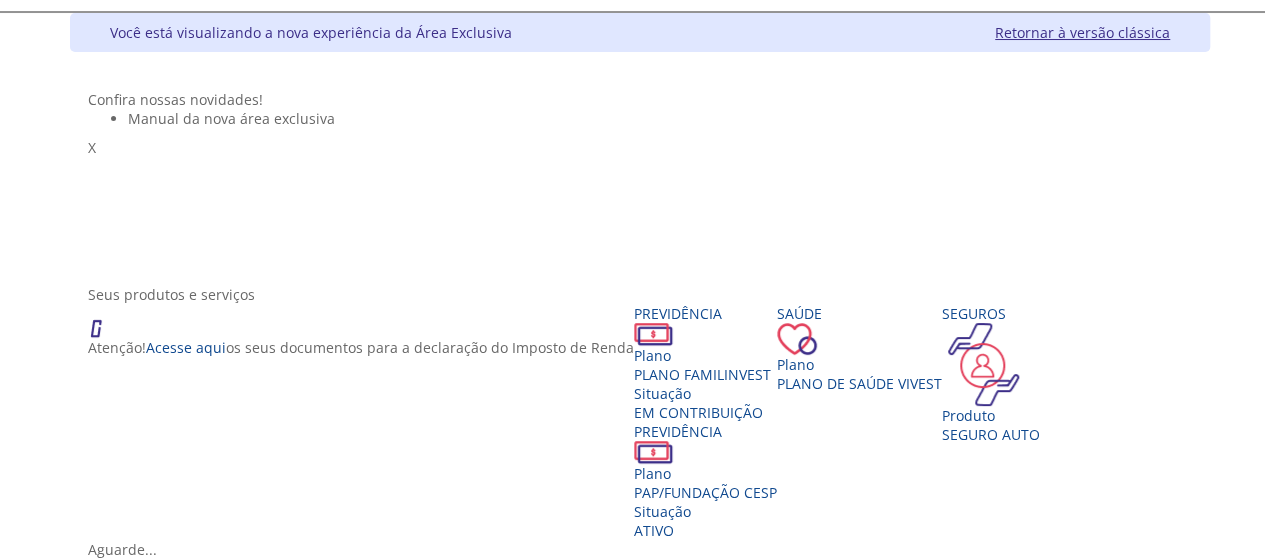scroll, scrollTop: 200, scrollLeft: 0, axis: vertical 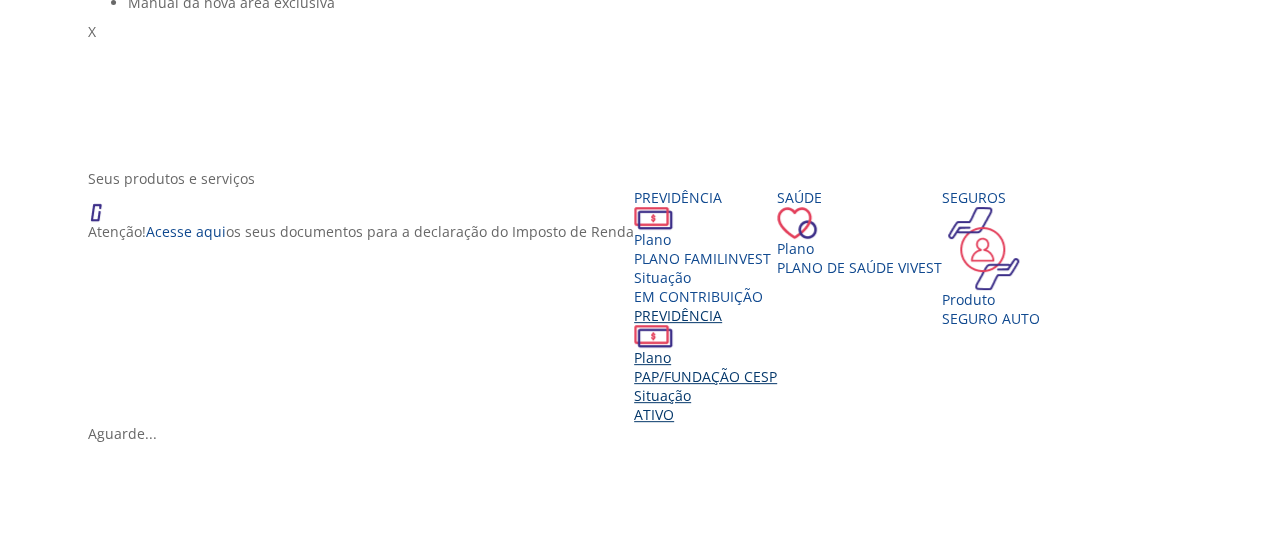 click on "PAP/FUNDAÇÃO CESP" at bounding box center [705, 376] 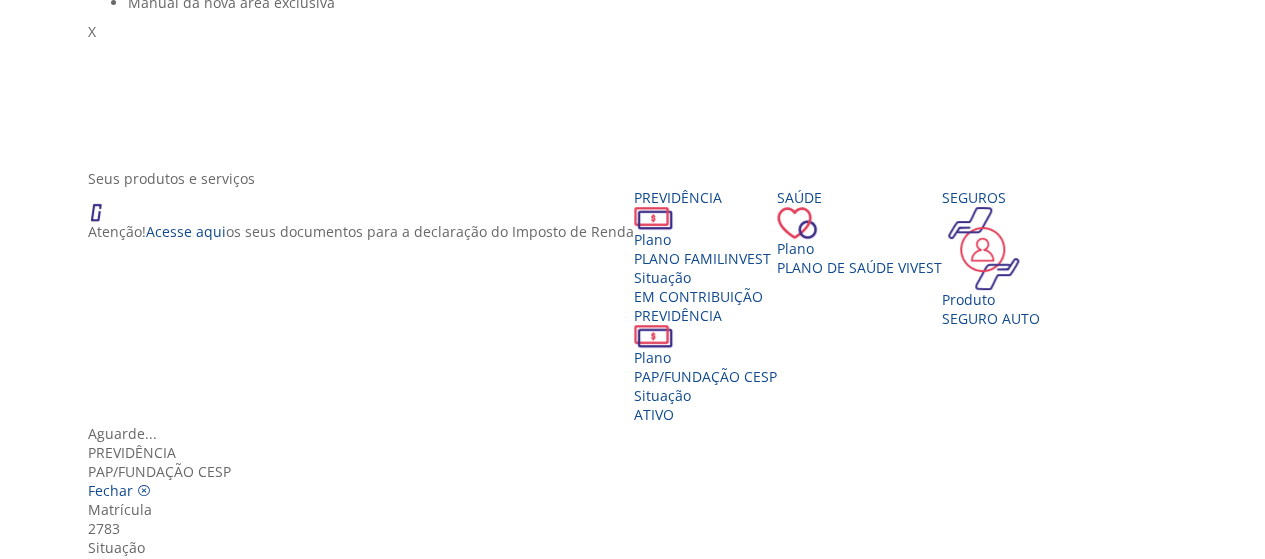 click on "Dados Previdenciários" at bounding box center (640, 997) 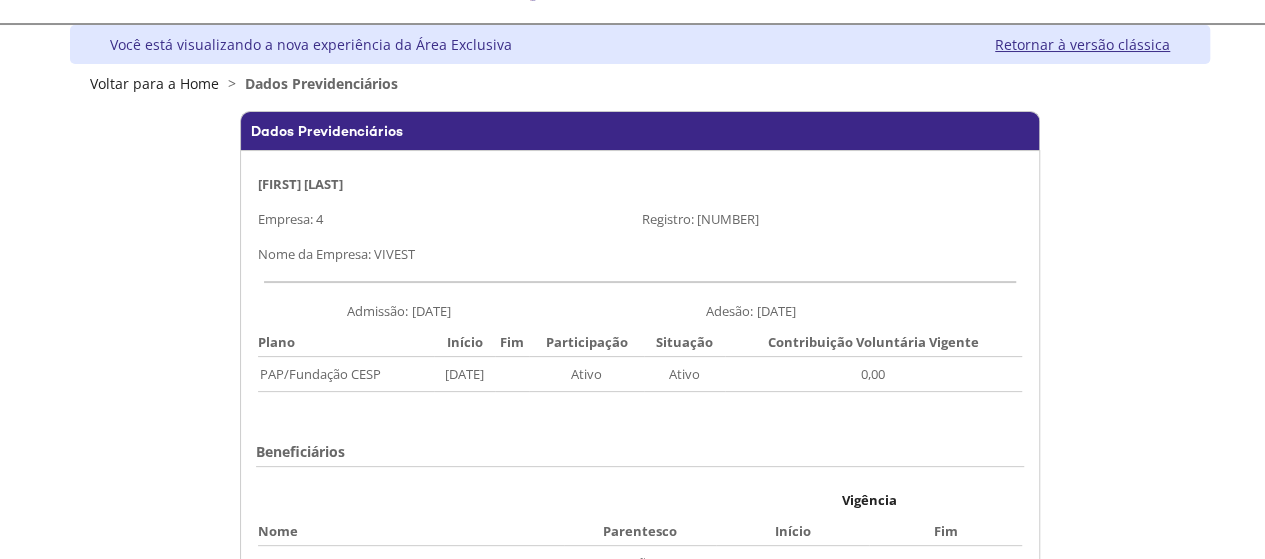 scroll, scrollTop: 0, scrollLeft: 0, axis: both 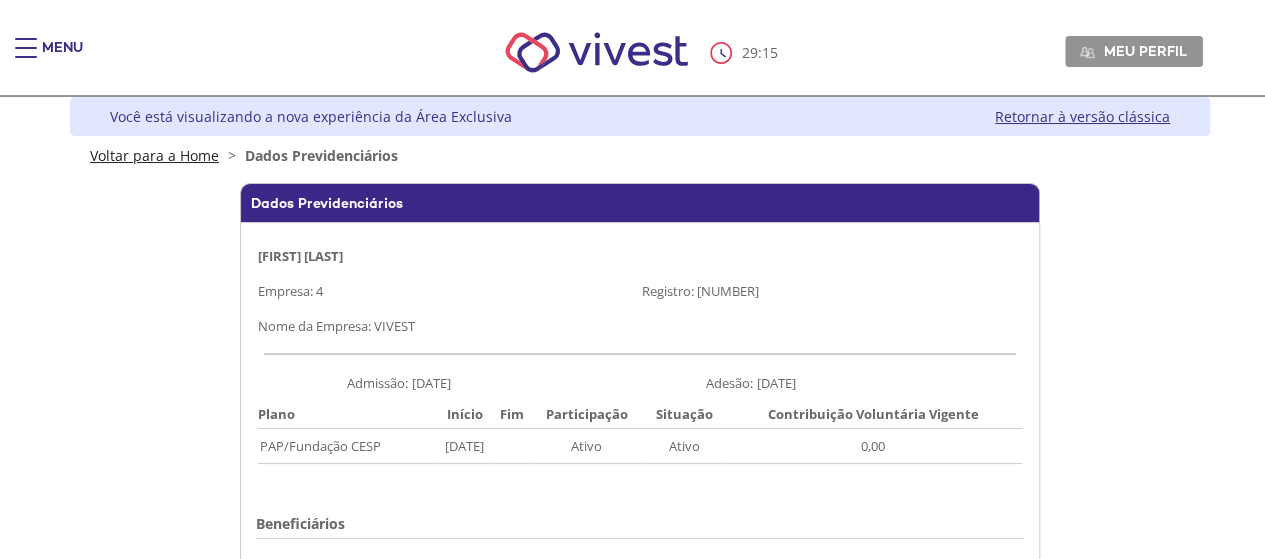click on "Voltar para a Home" at bounding box center [154, 155] 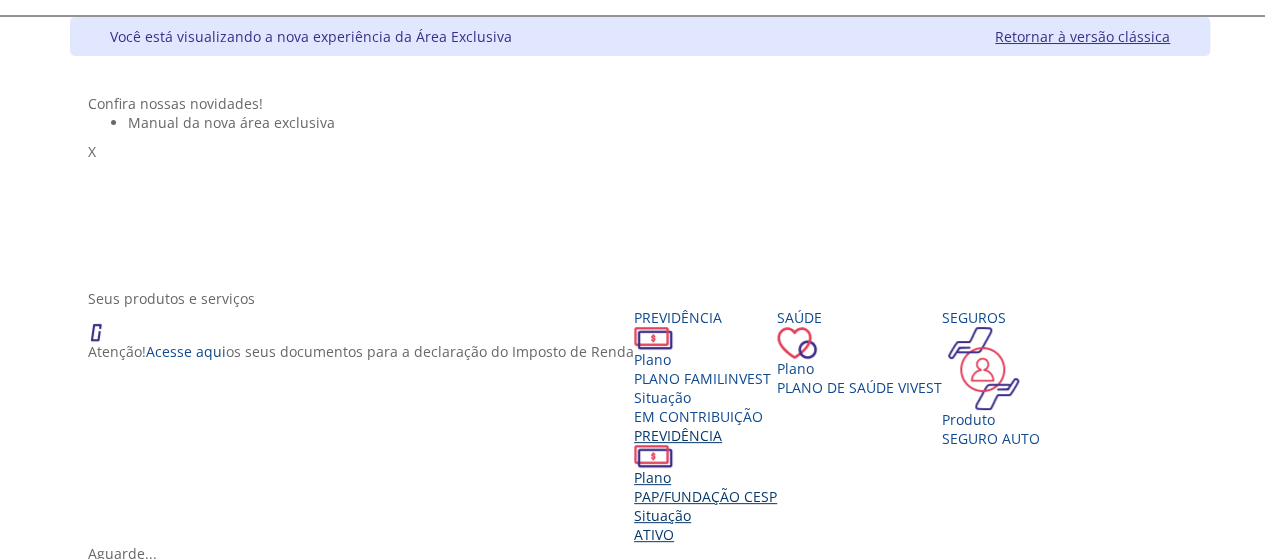 scroll, scrollTop: 200, scrollLeft: 0, axis: vertical 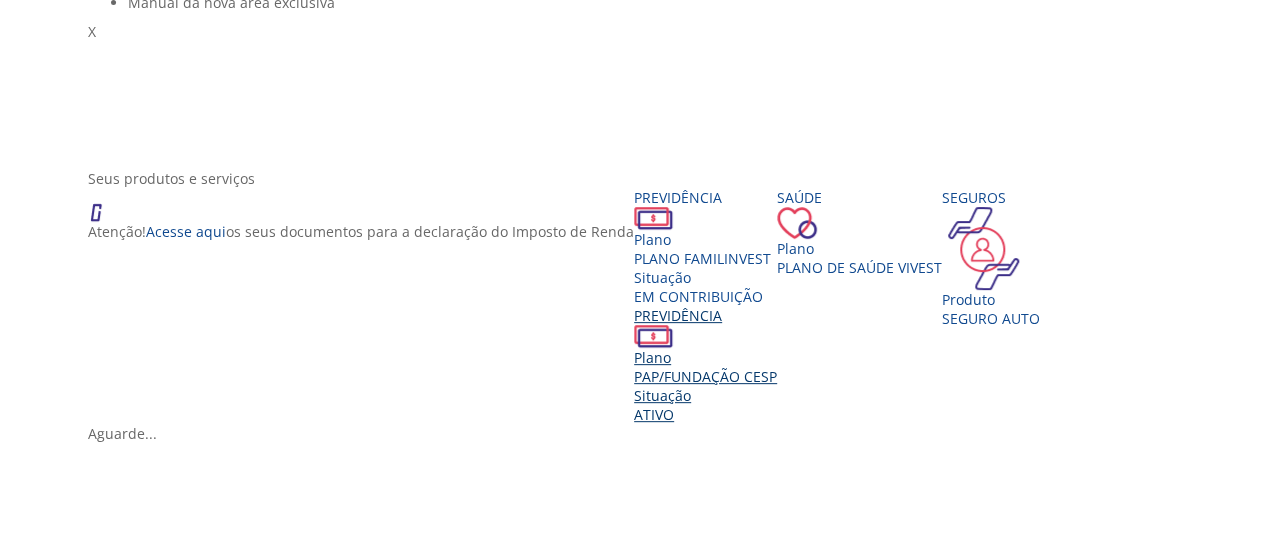 click on "PAP/FUNDAÇÃO CESP" at bounding box center [705, 376] 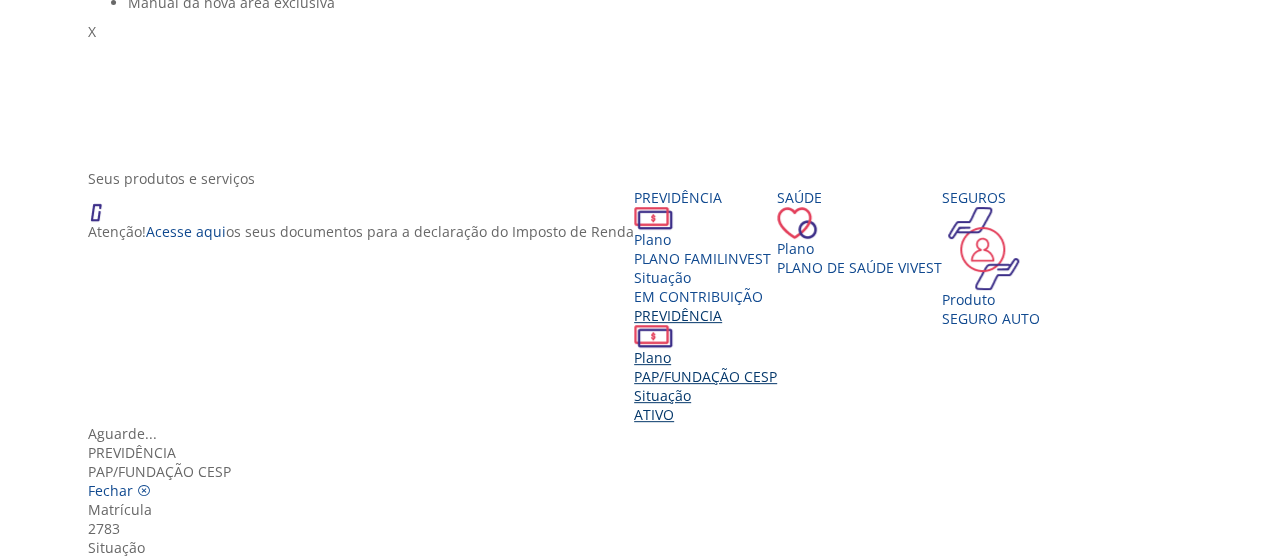 scroll, scrollTop: 200, scrollLeft: 0, axis: vertical 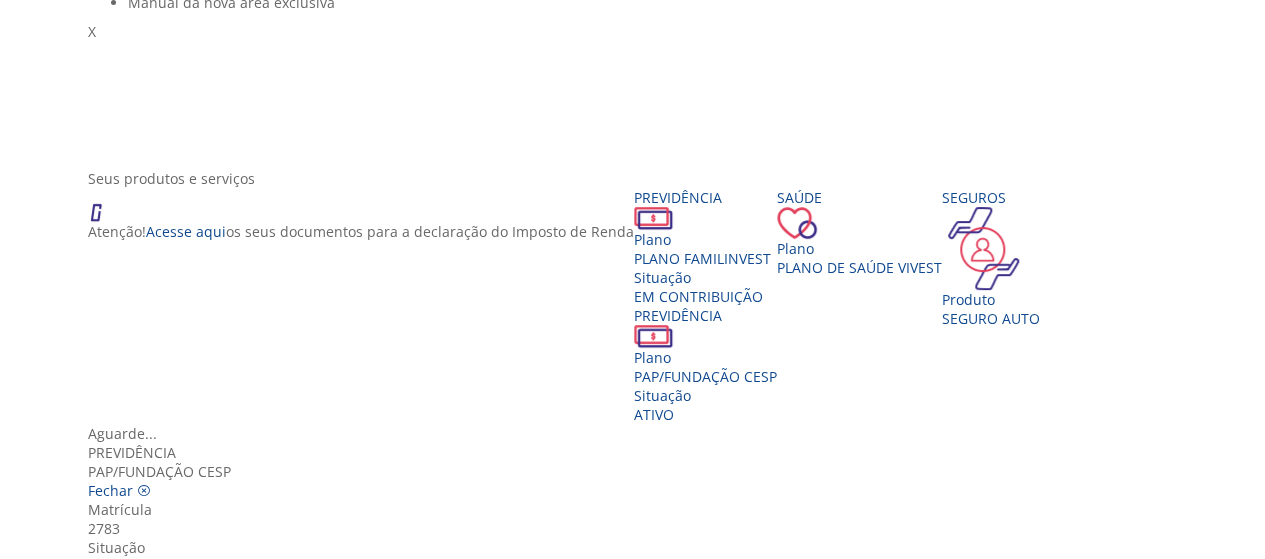 click on "Simulação de Benefícios" at bounding box center (640, 1390) 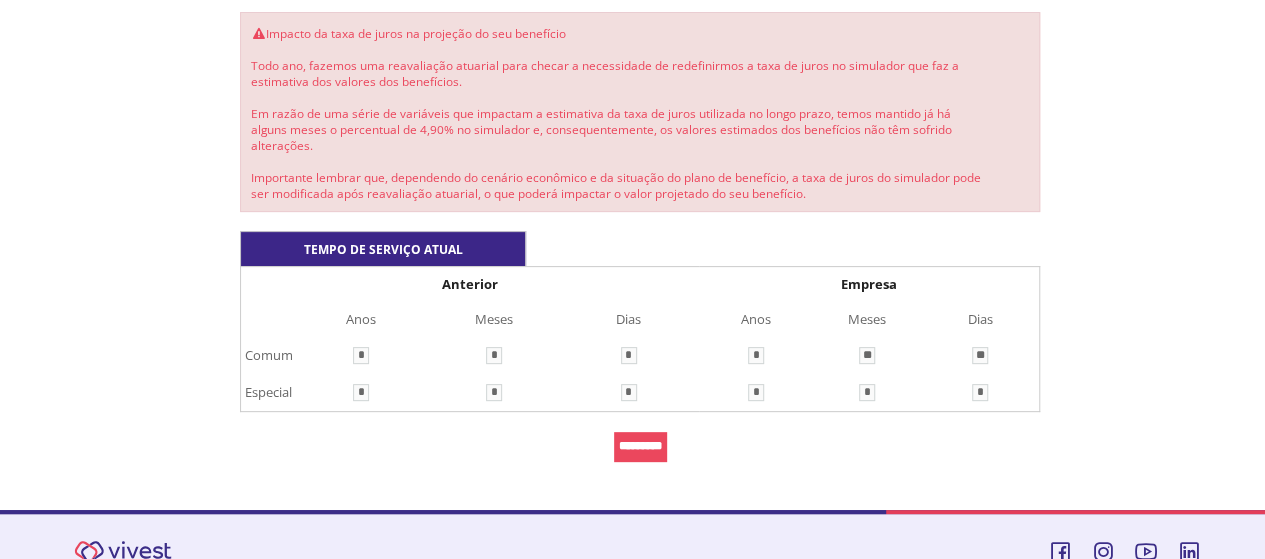 scroll, scrollTop: 186, scrollLeft: 0, axis: vertical 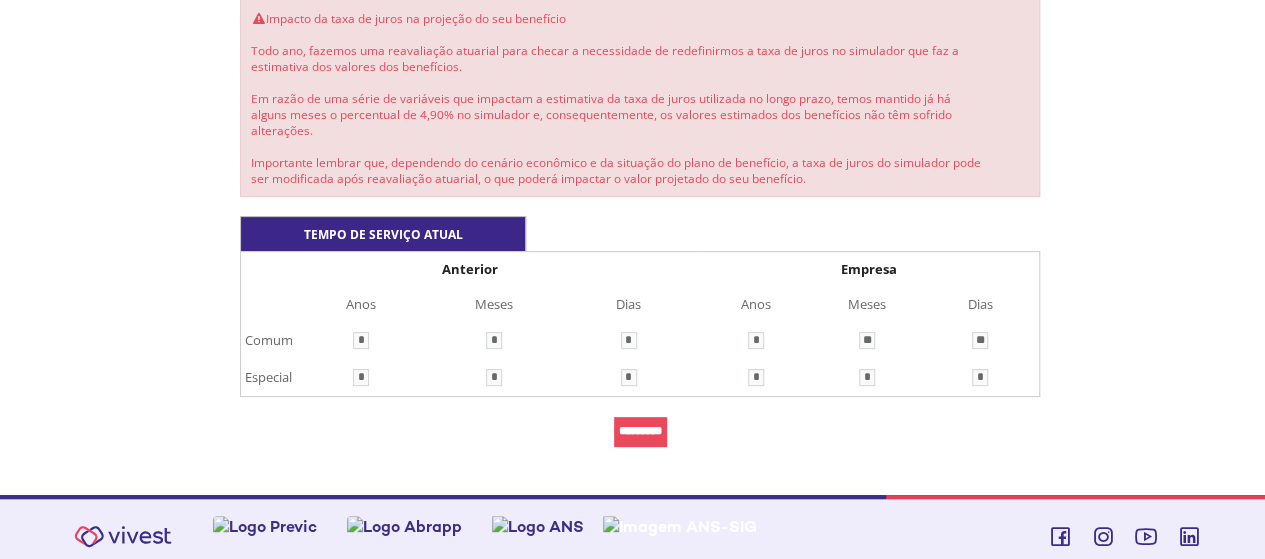 click on "*********" at bounding box center [640, 432] 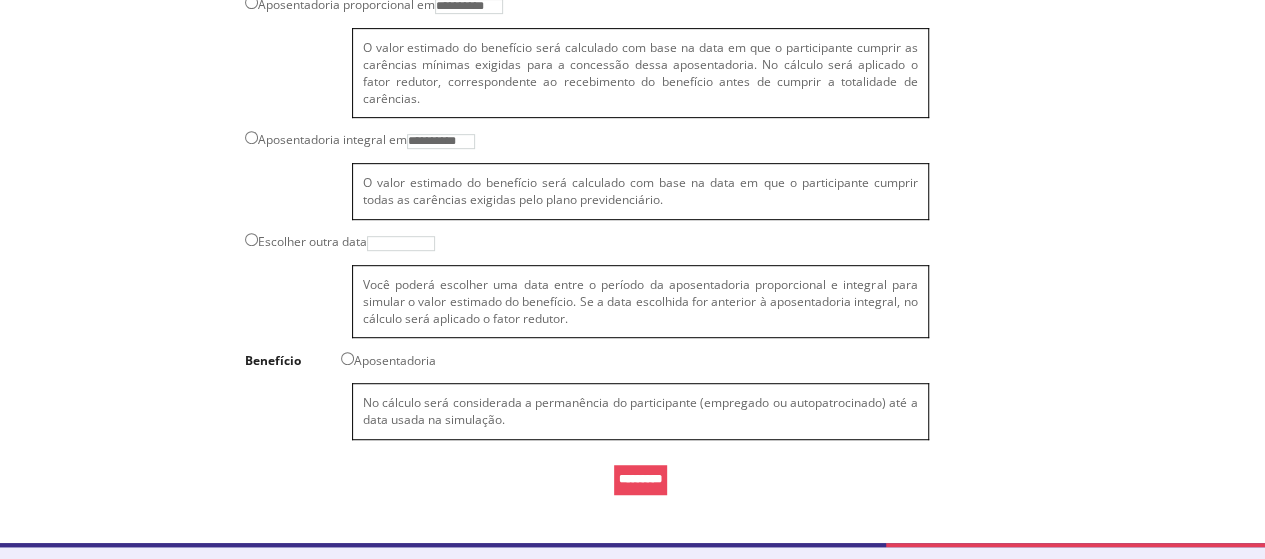 scroll, scrollTop: 468, scrollLeft: 0, axis: vertical 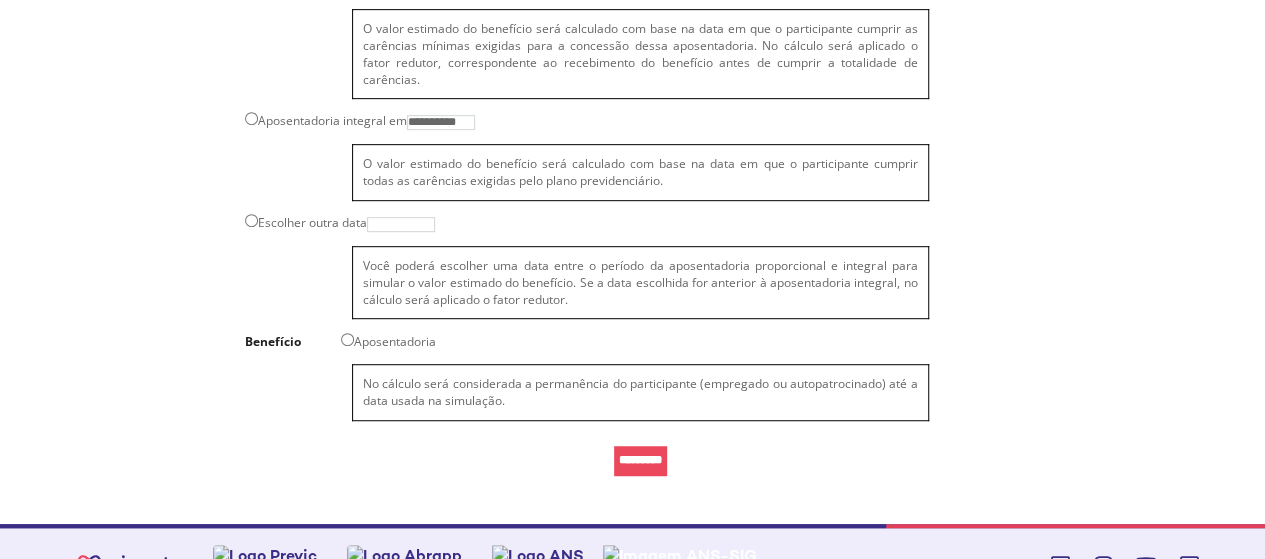 drag, startPoint x: 642, startPoint y: 417, endPoint x: 710, endPoint y: 385, distance: 75.153175 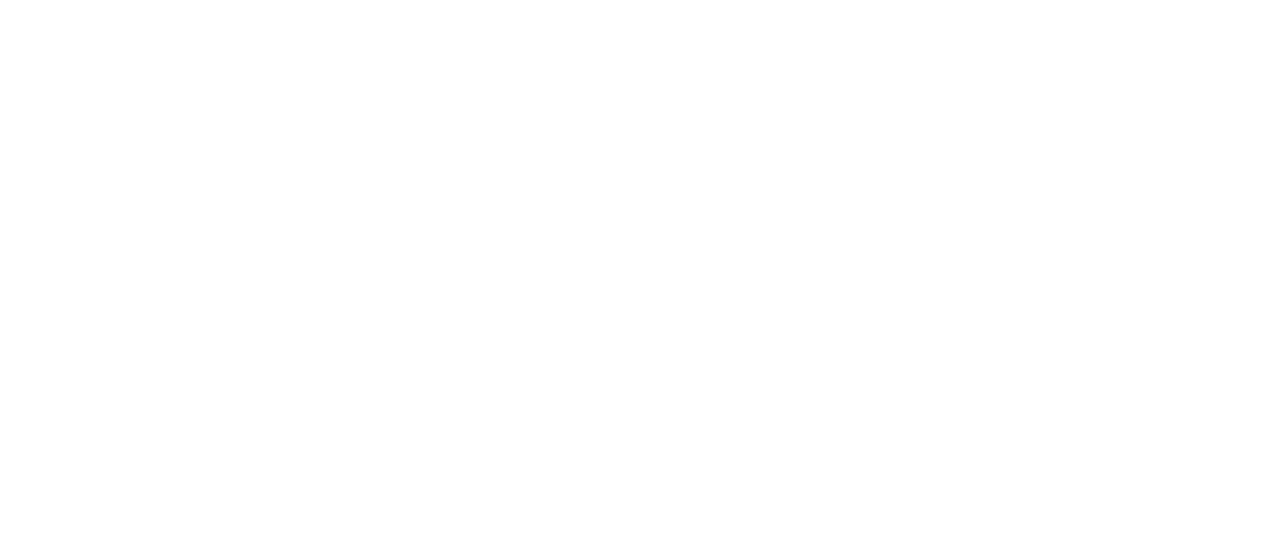scroll, scrollTop: 0, scrollLeft: 0, axis: both 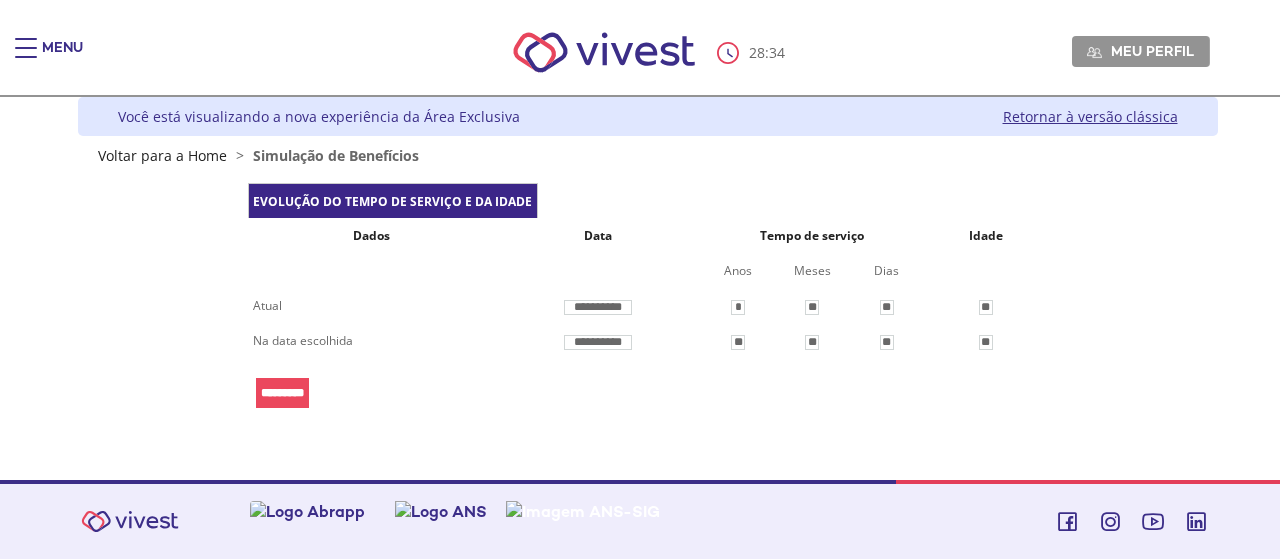 click on "*********" at bounding box center [282, 393] 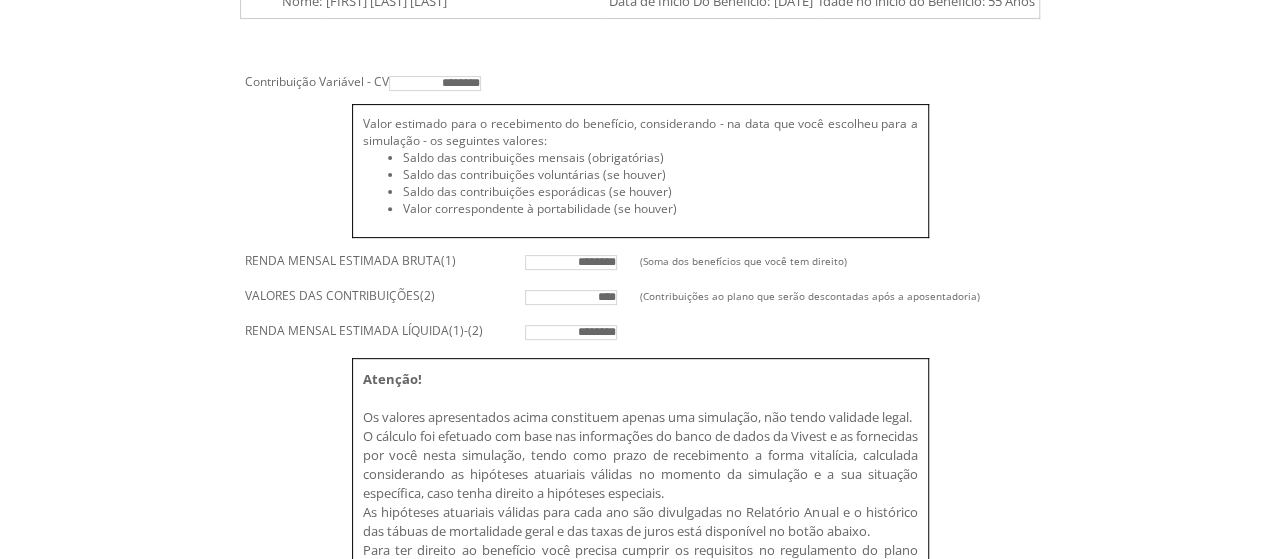 scroll, scrollTop: 228, scrollLeft: 0, axis: vertical 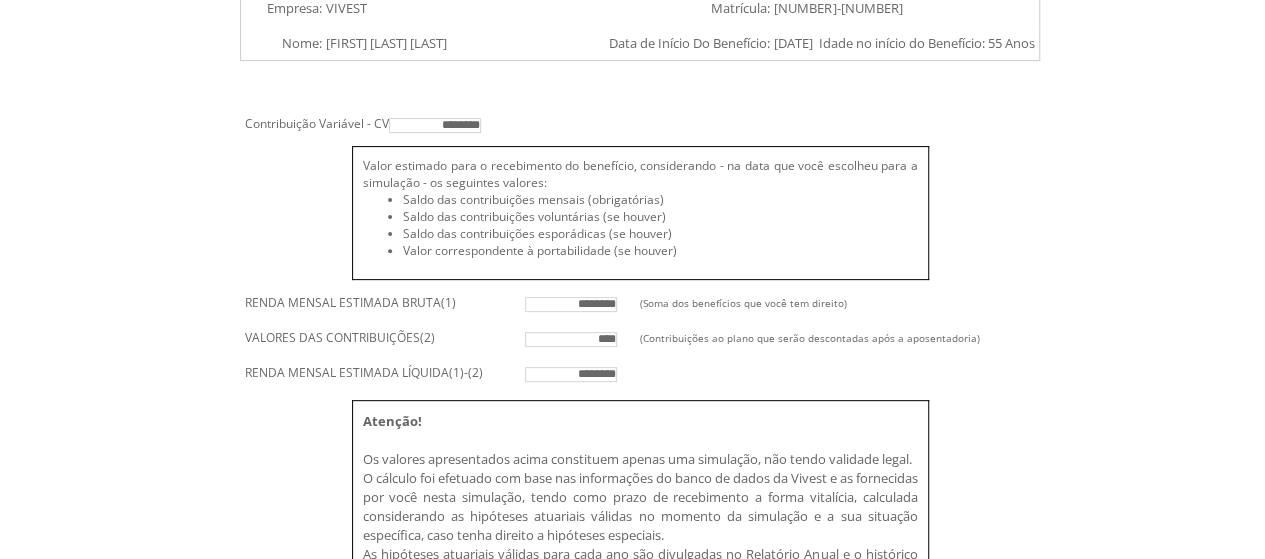 click on "****" at bounding box center (571, 339) 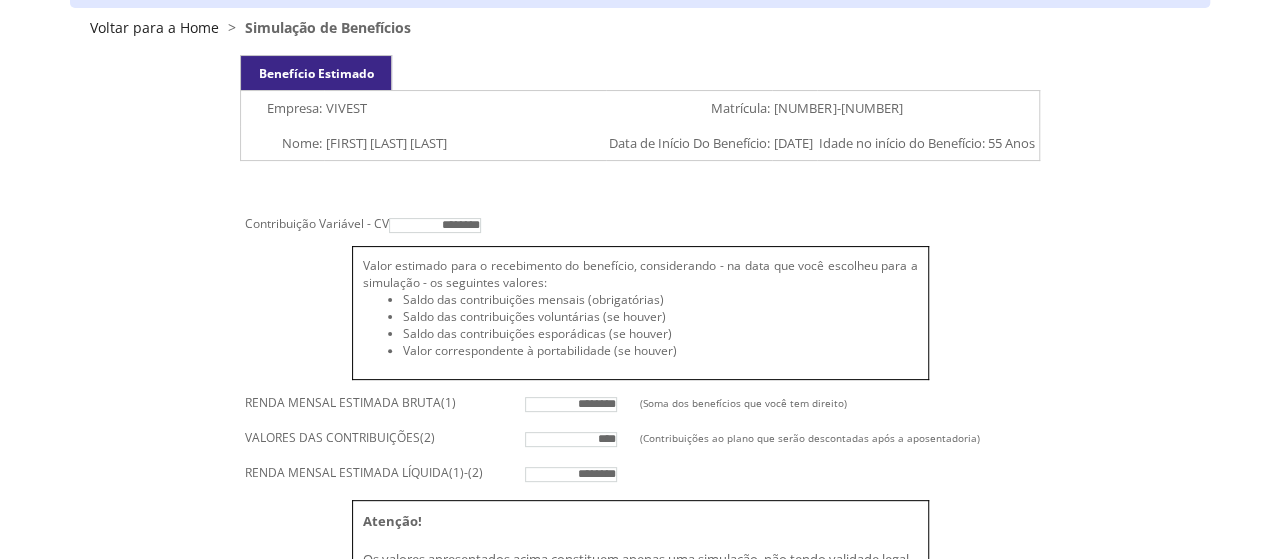 scroll, scrollTop: 528, scrollLeft: 0, axis: vertical 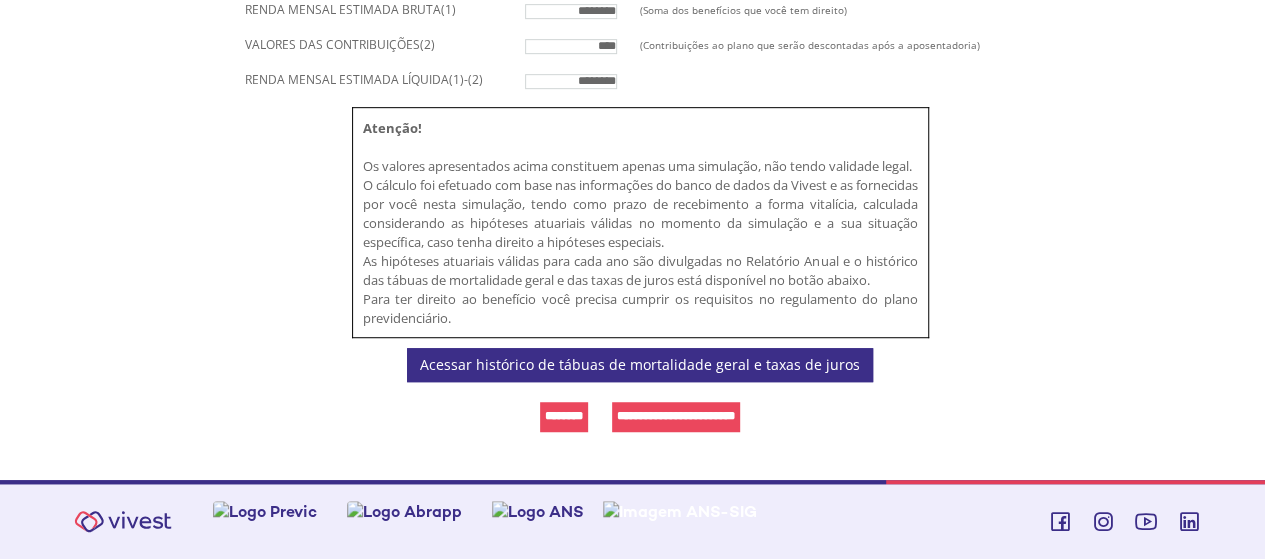 click on "**********" at bounding box center (676, 417) 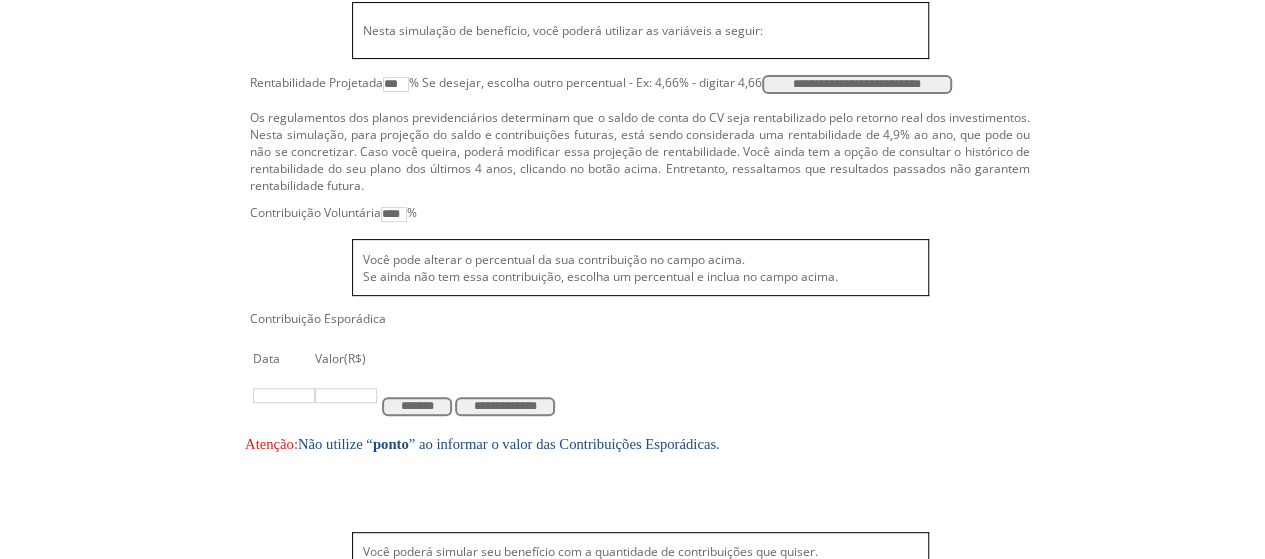 scroll, scrollTop: 282, scrollLeft: 0, axis: vertical 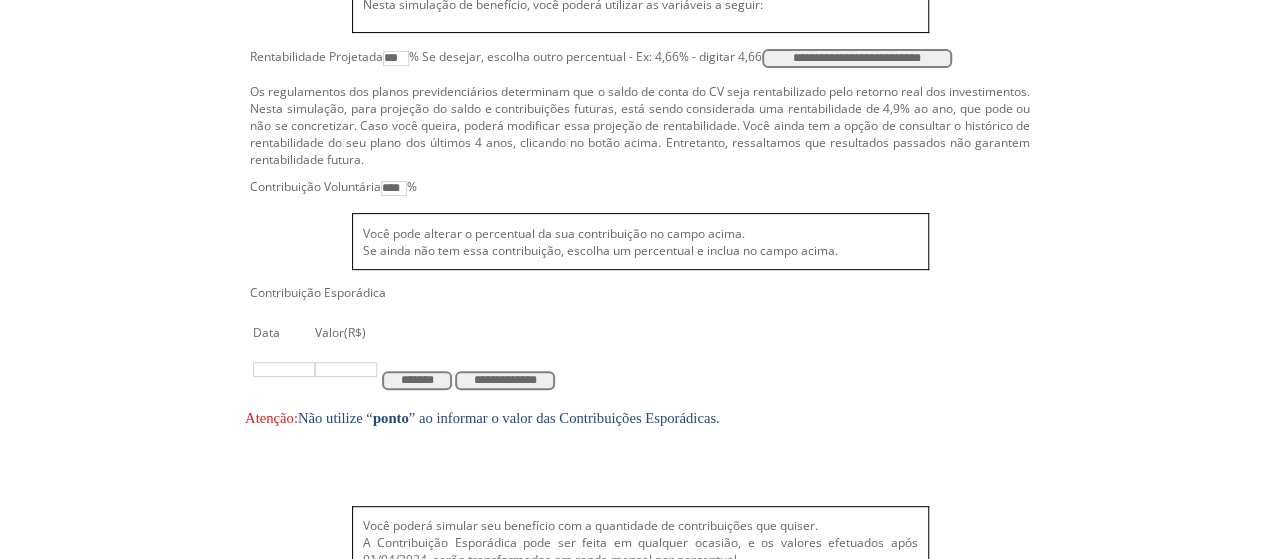 click on "****" at bounding box center [394, 188] 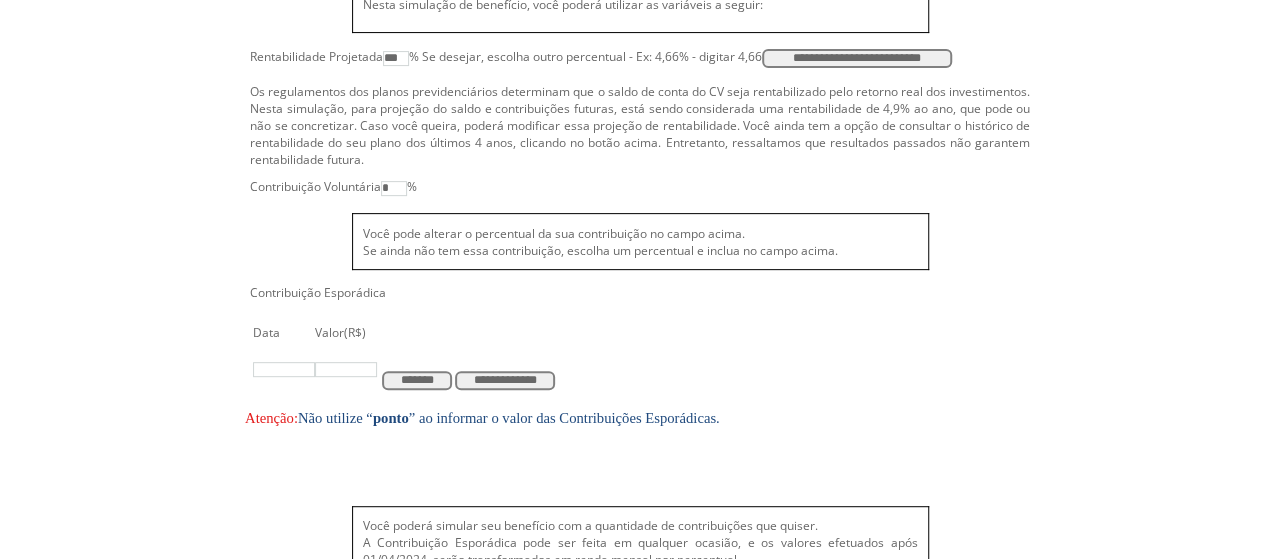 type on "*" 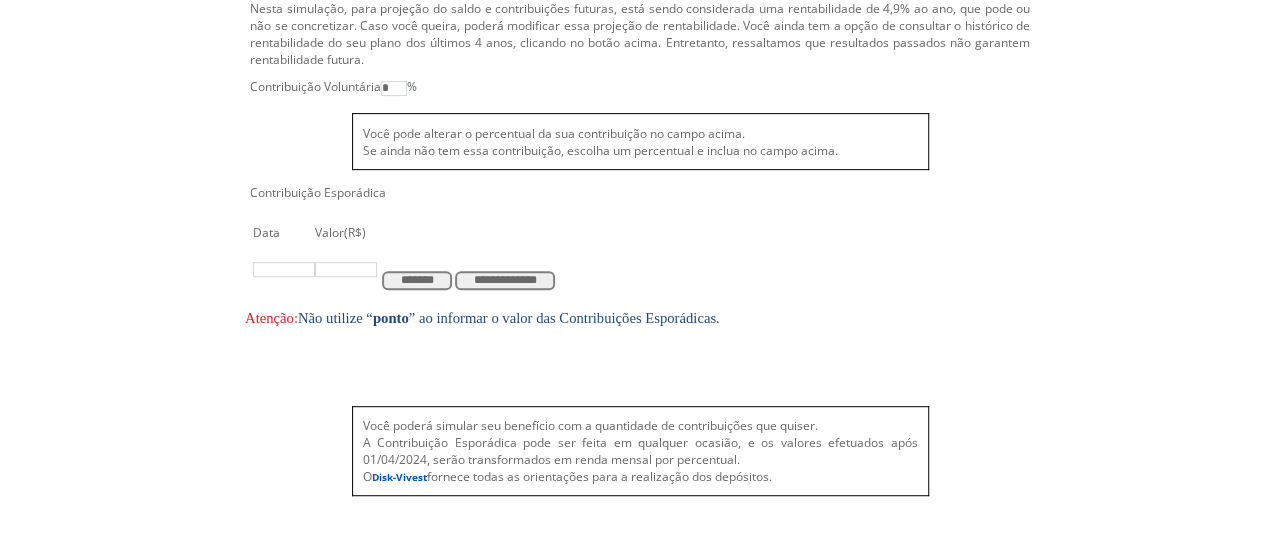 click at bounding box center (346, 269) 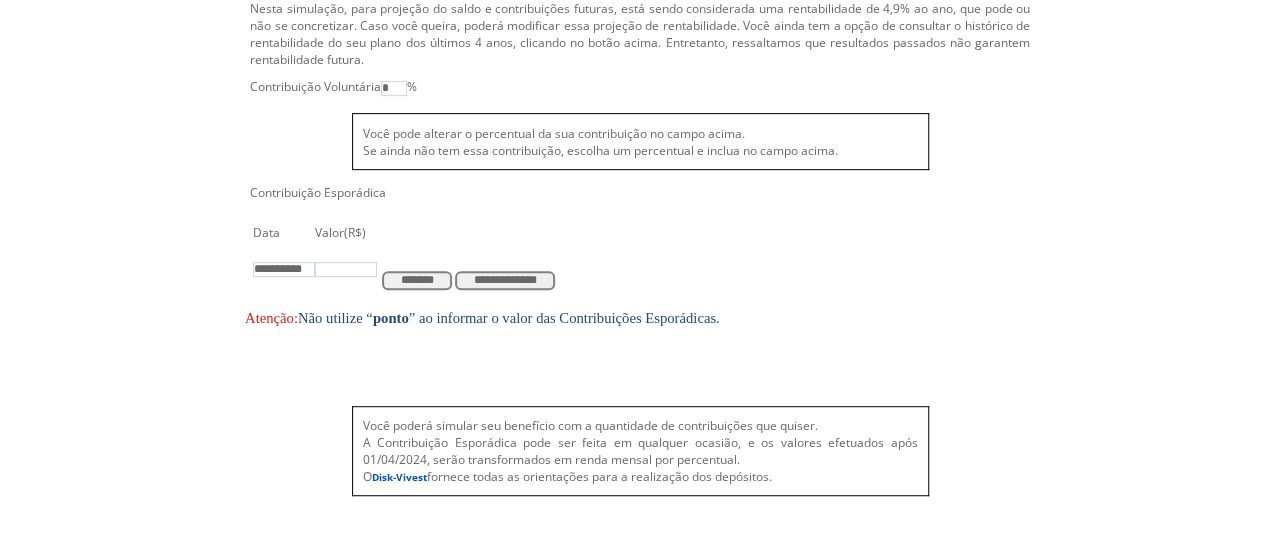 type on "**********" 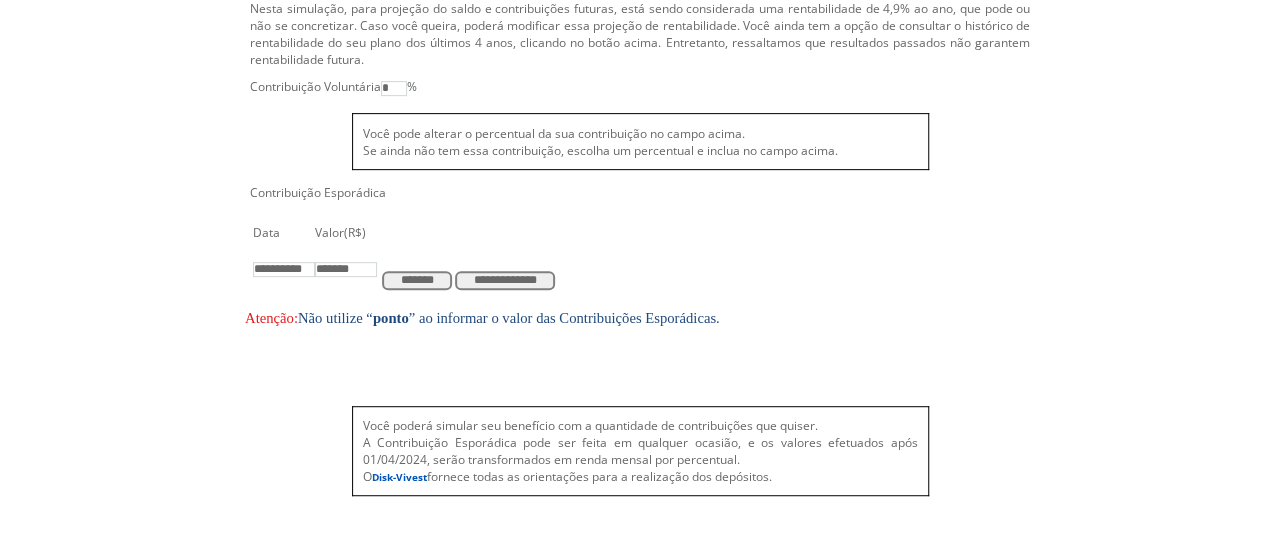 type on "********" 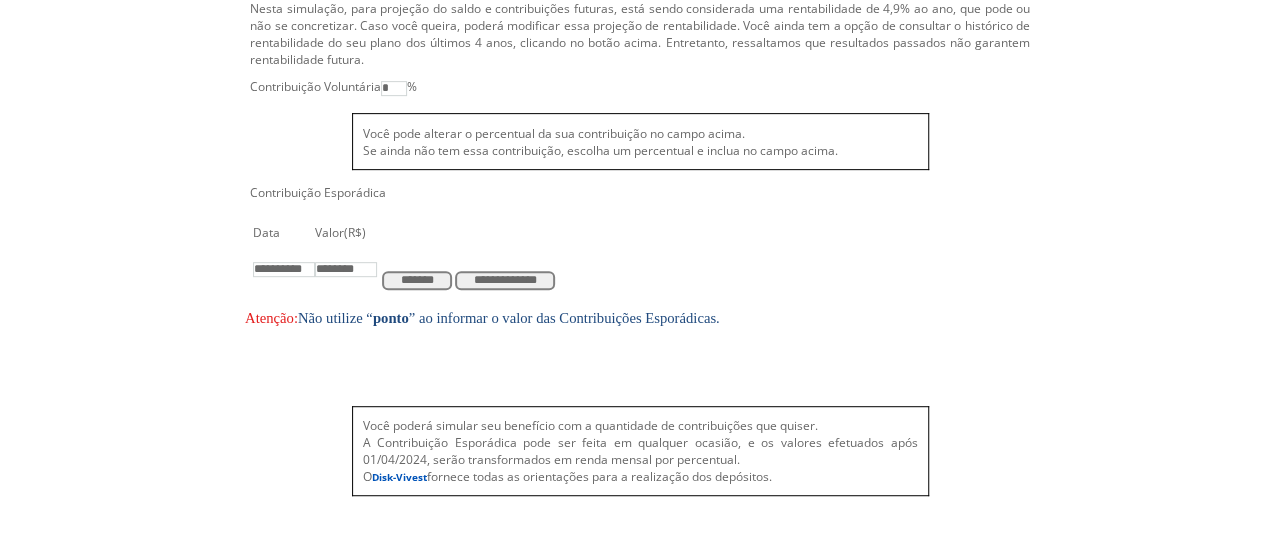 click on "********" at bounding box center (346, 269) 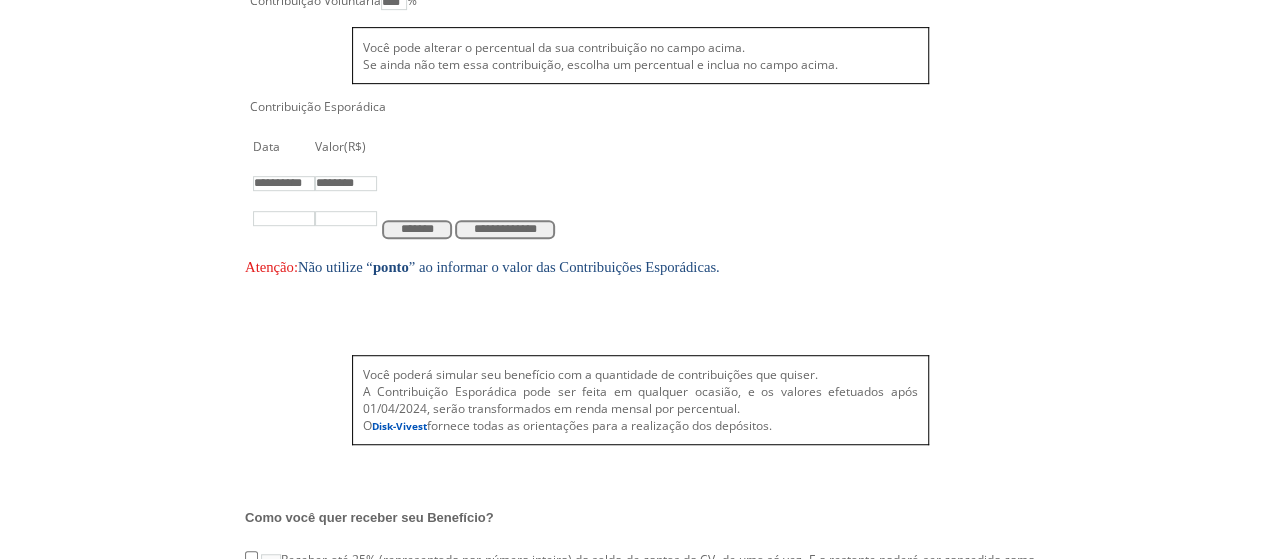 scroll, scrollTop: 282, scrollLeft: 0, axis: vertical 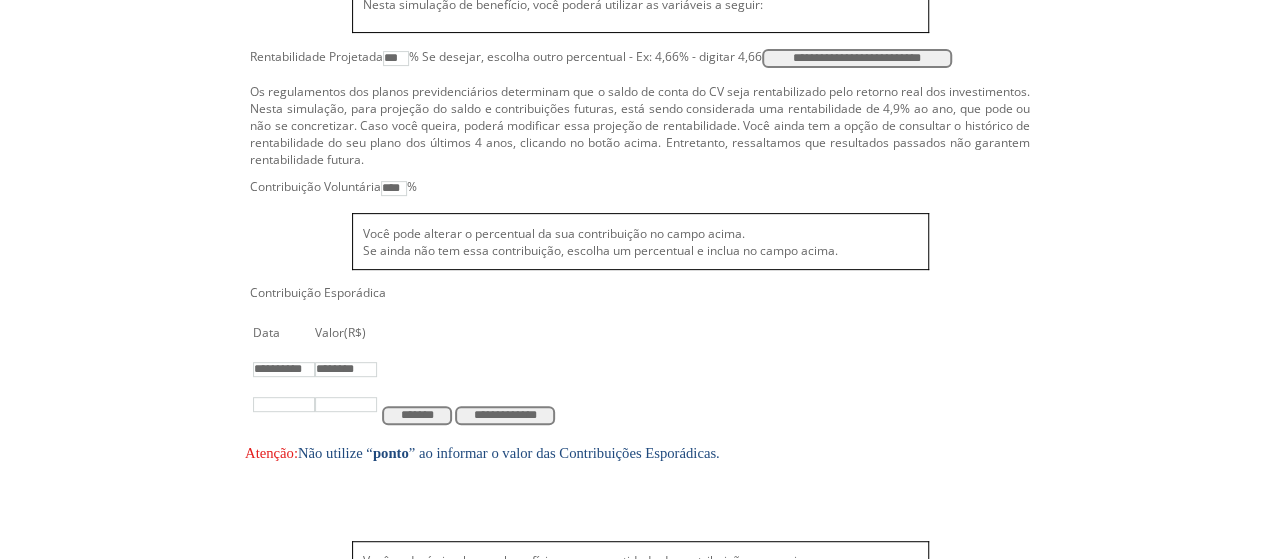 click on "****" at bounding box center [394, 188] 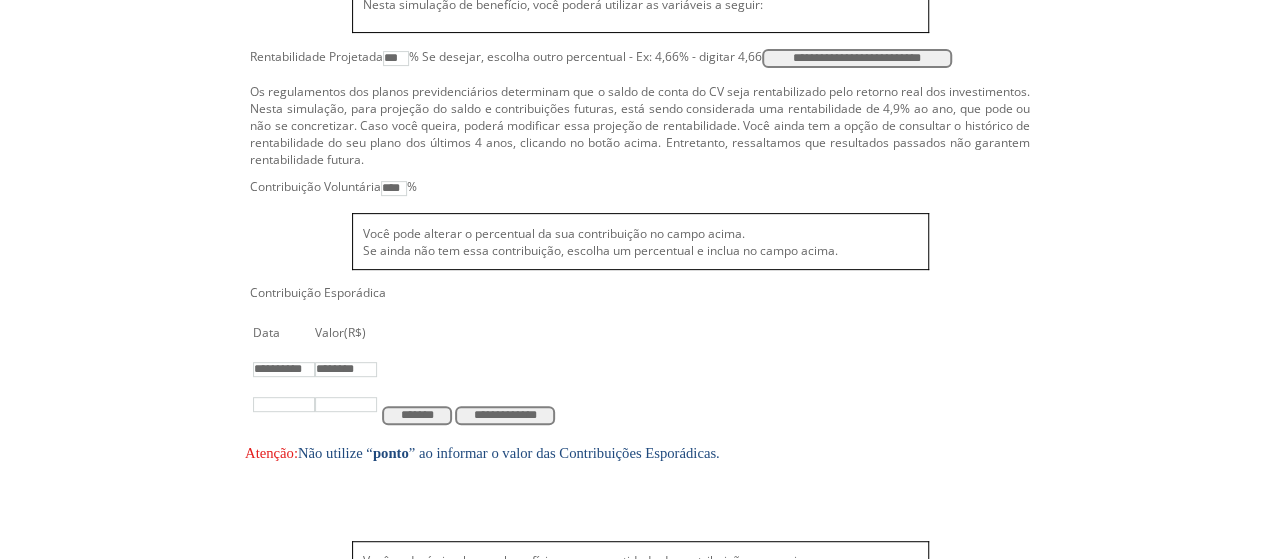 type on "****" 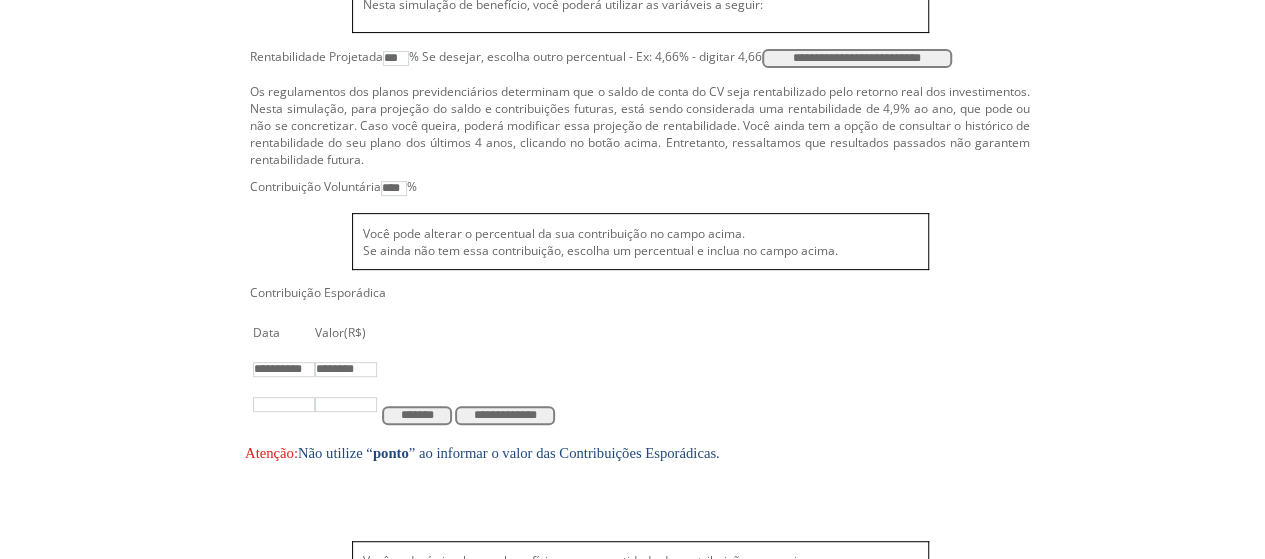 click on "**********" at bounding box center (640, 367) 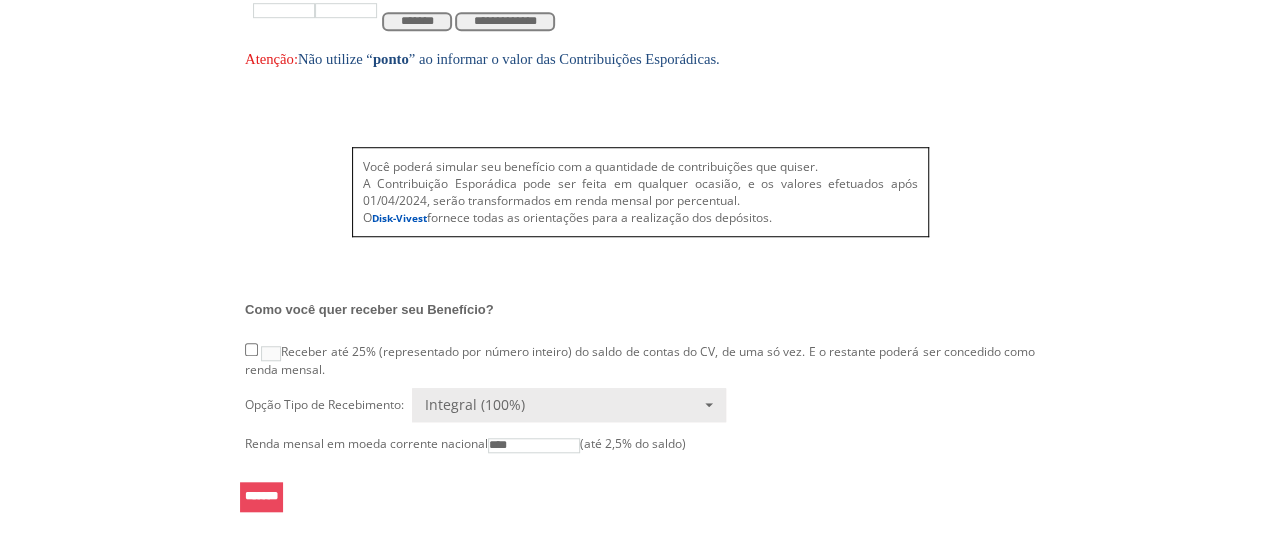 scroll, scrollTop: 682, scrollLeft: 0, axis: vertical 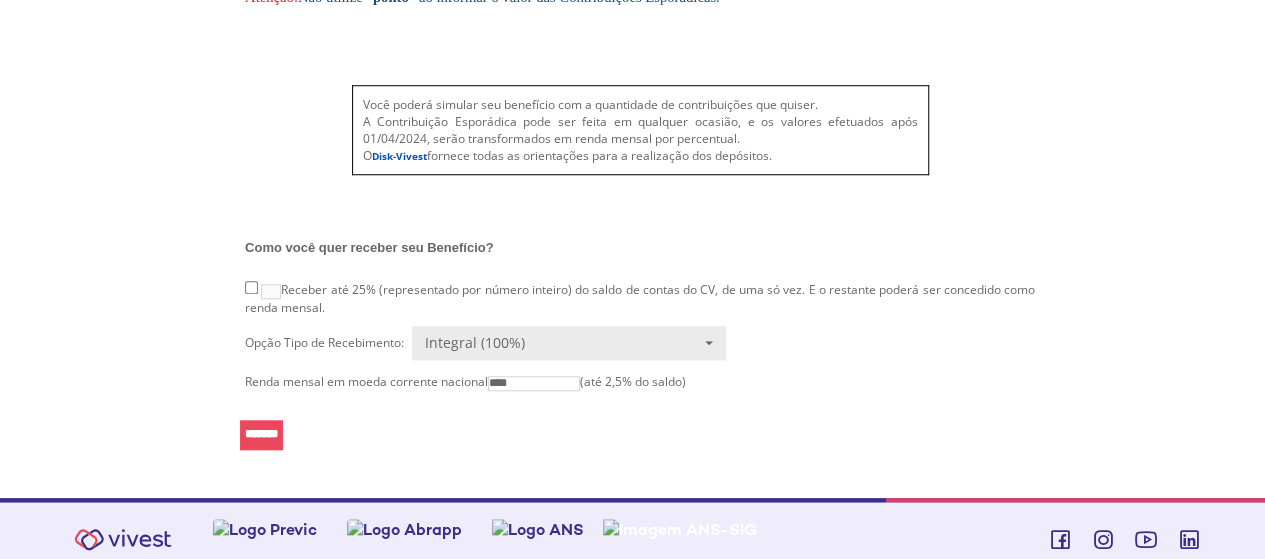 click on "*******" at bounding box center [261, 435] 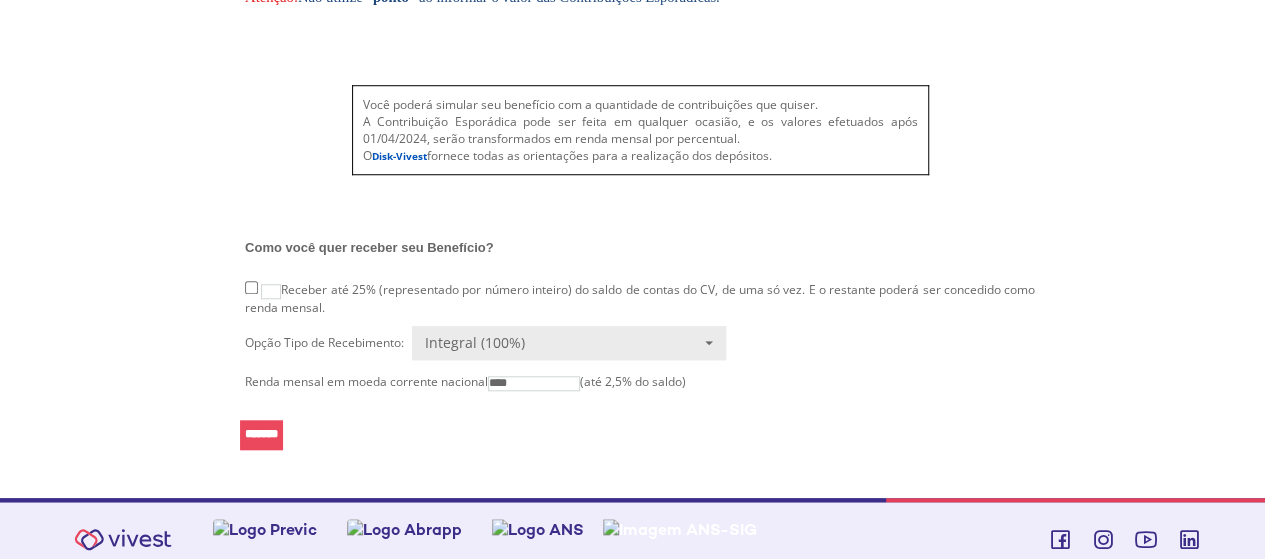 click on "****" at bounding box center [534, 383] 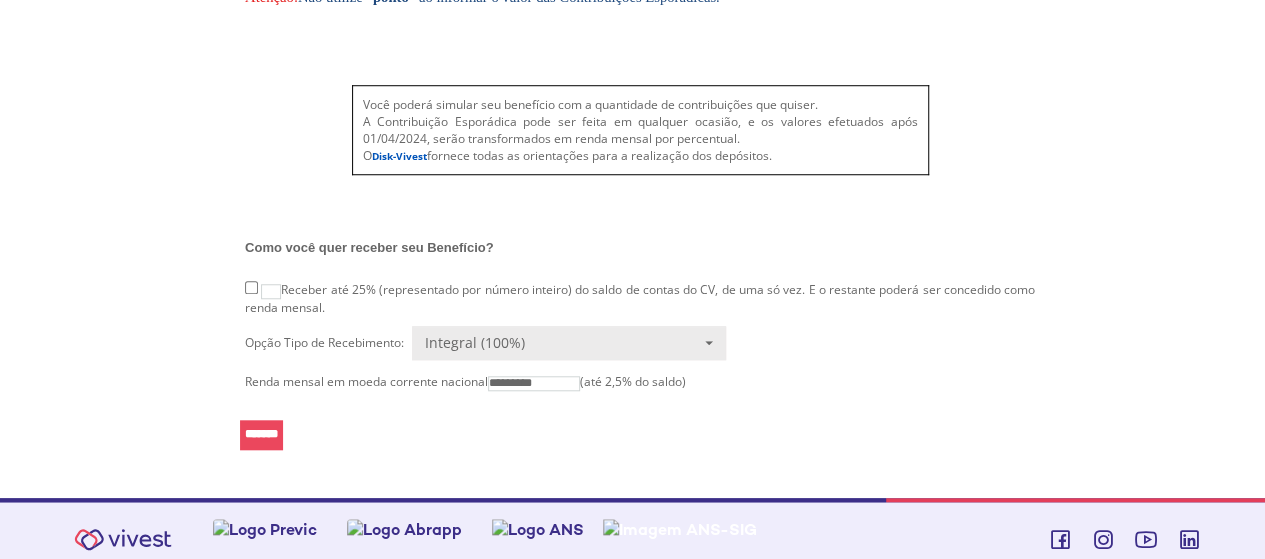 click on "**********" at bounding box center (640, -38) 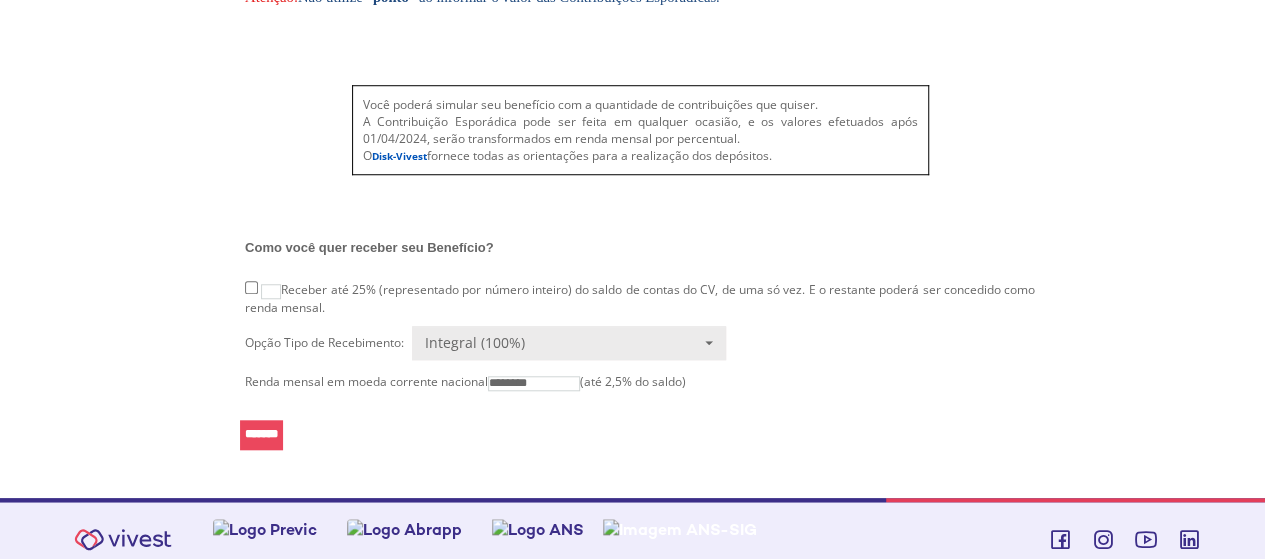 type on "********" 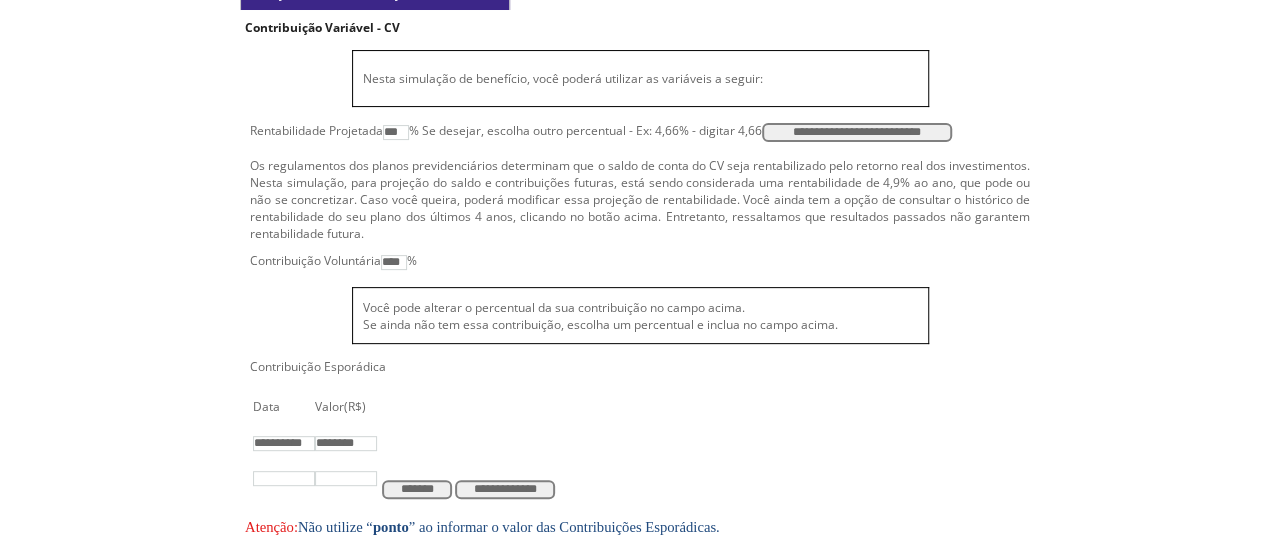 scroll, scrollTop: 238, scrollLeft: 0, axis: vertical 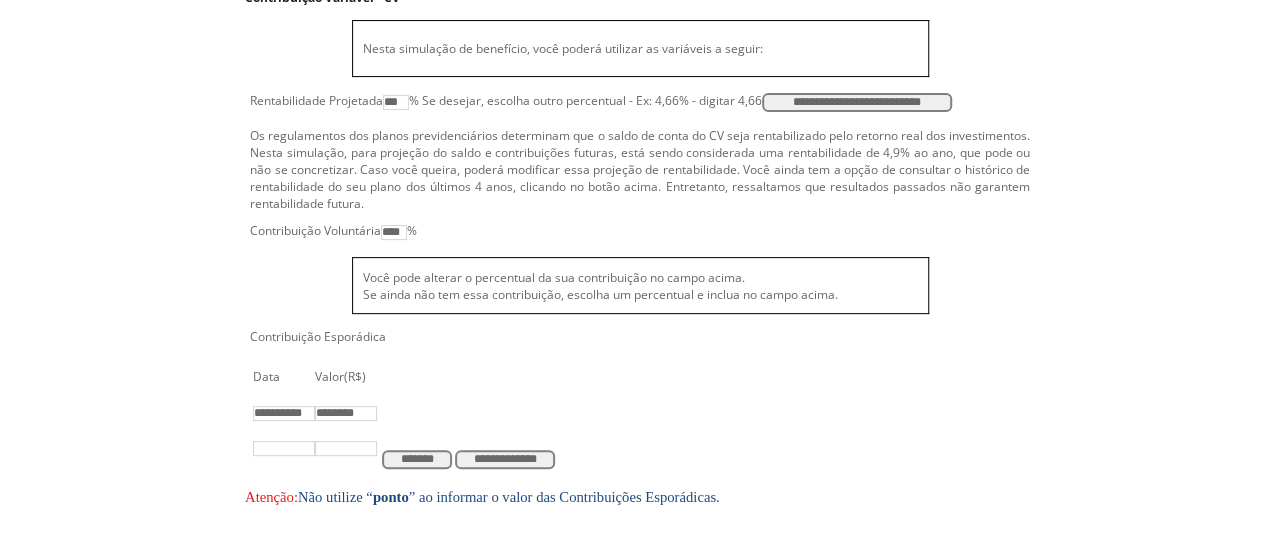 click on "**********" at bounding box center (505, 459) 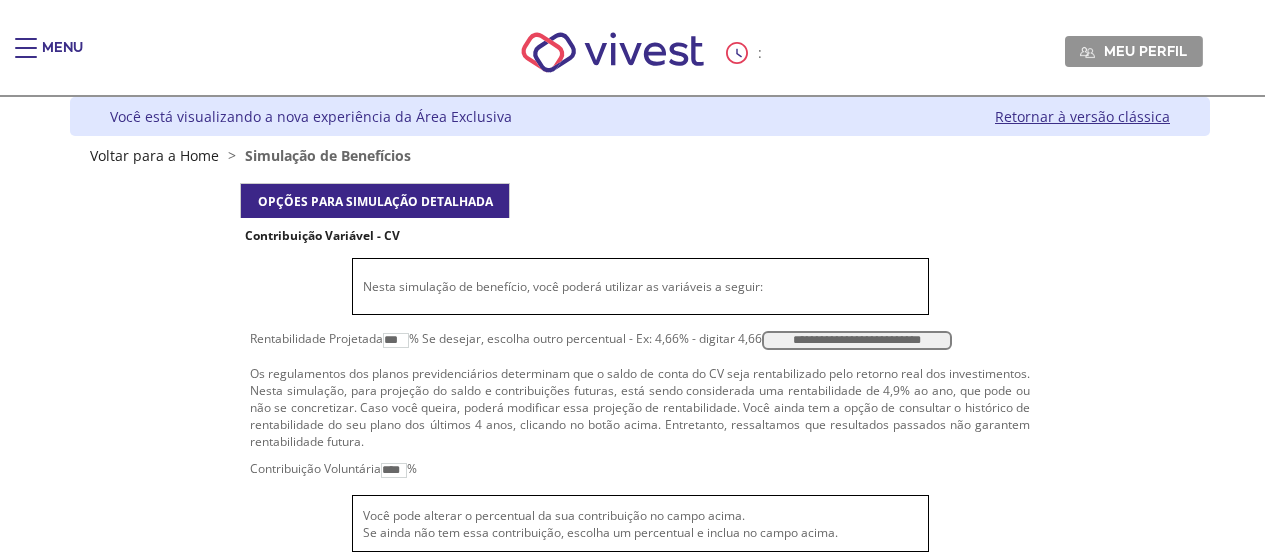 scroll, scrollTop: 182, scrollLeft: 0, axis: vertical 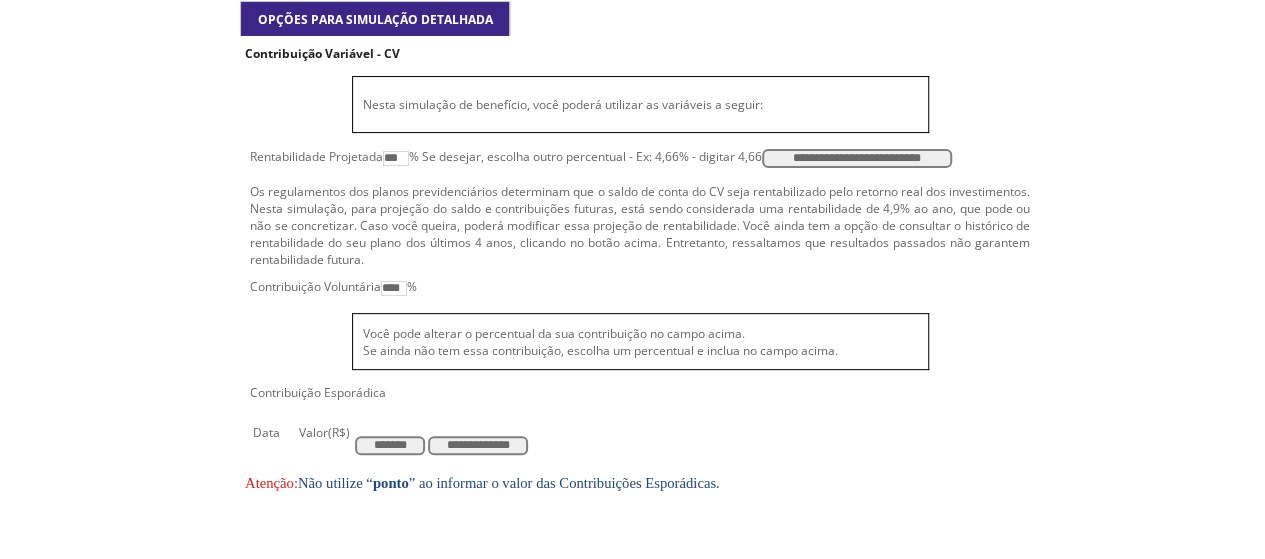 click on "****" at bounding box center (394, 288) 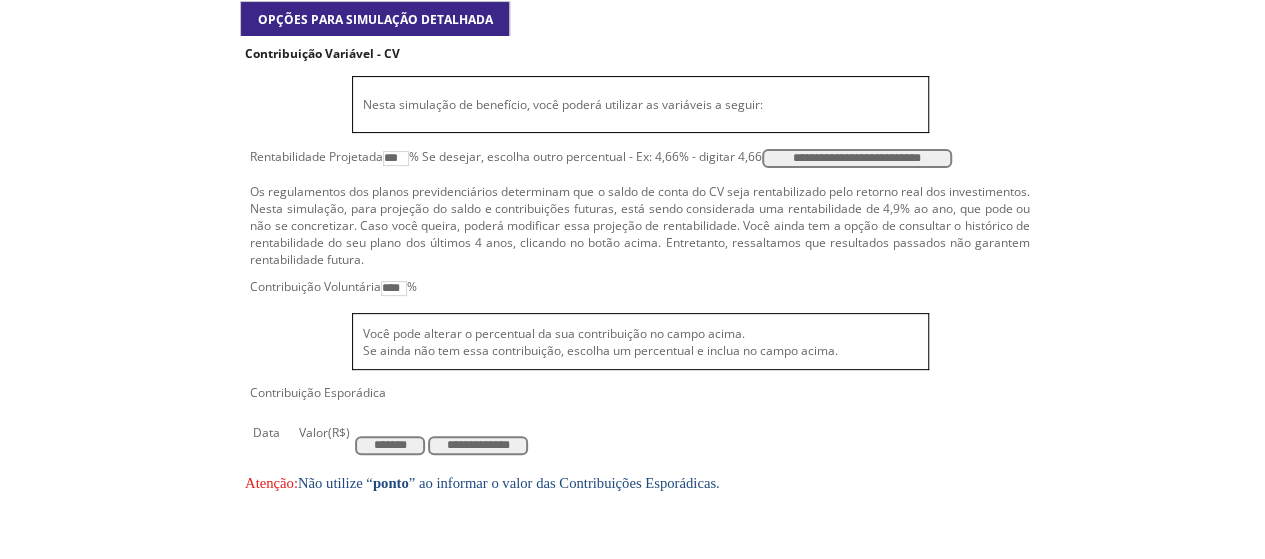 type on "****" 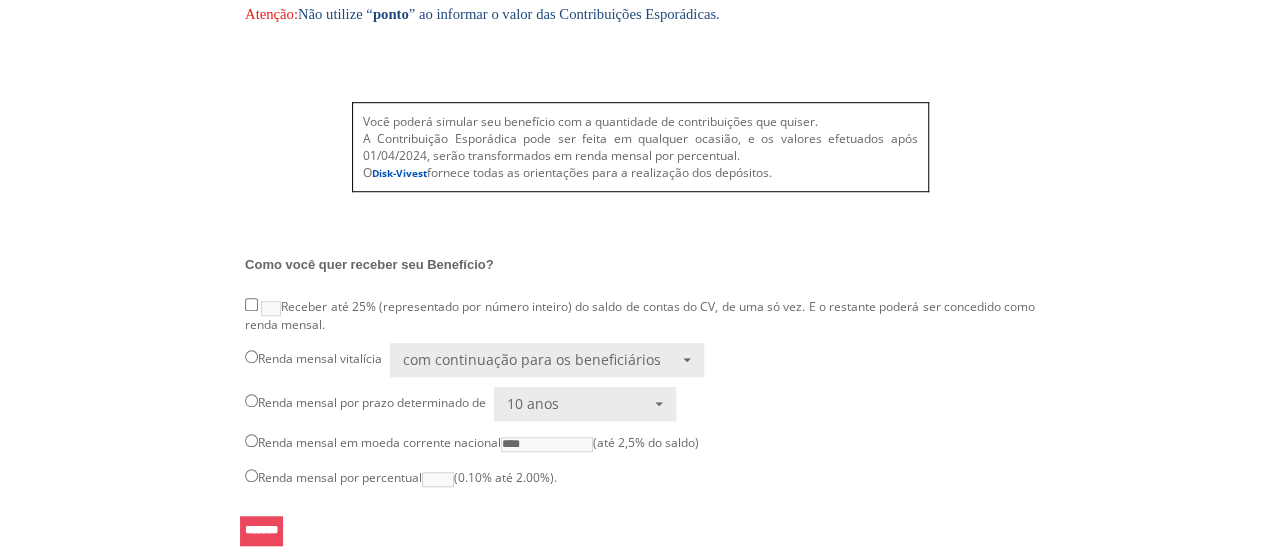 scroll, scrollTop: 682, scrollLeft: 0, axis: vertical 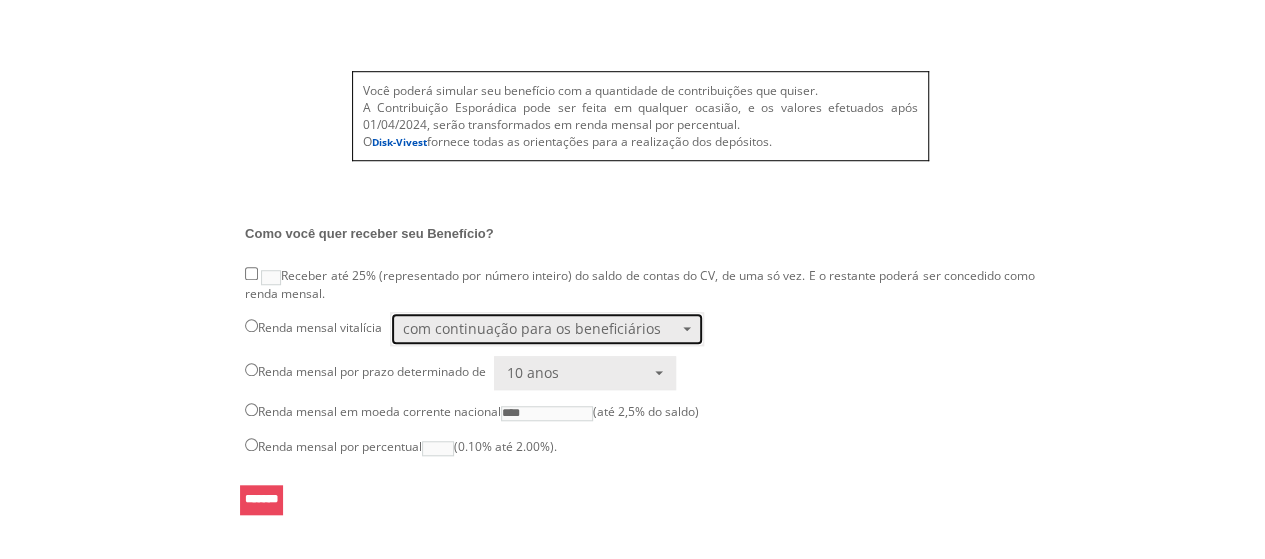click on "com continuação para os beneficiários" at bounding box center [547, 329] 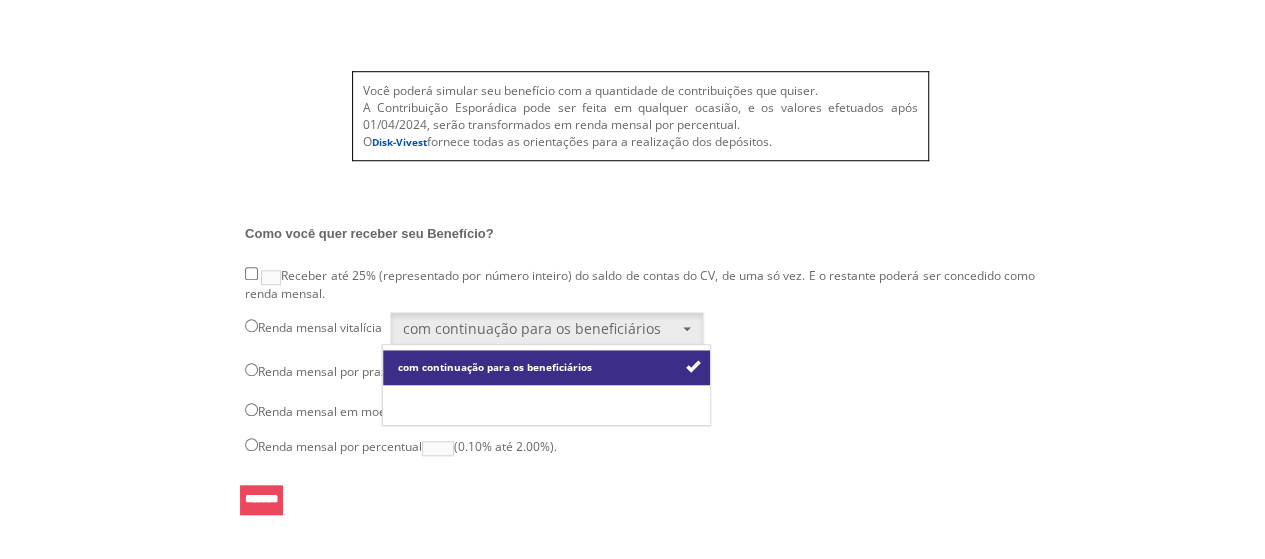 click on "sem continuação para os beneficiários" at bounding box center (495, 402) 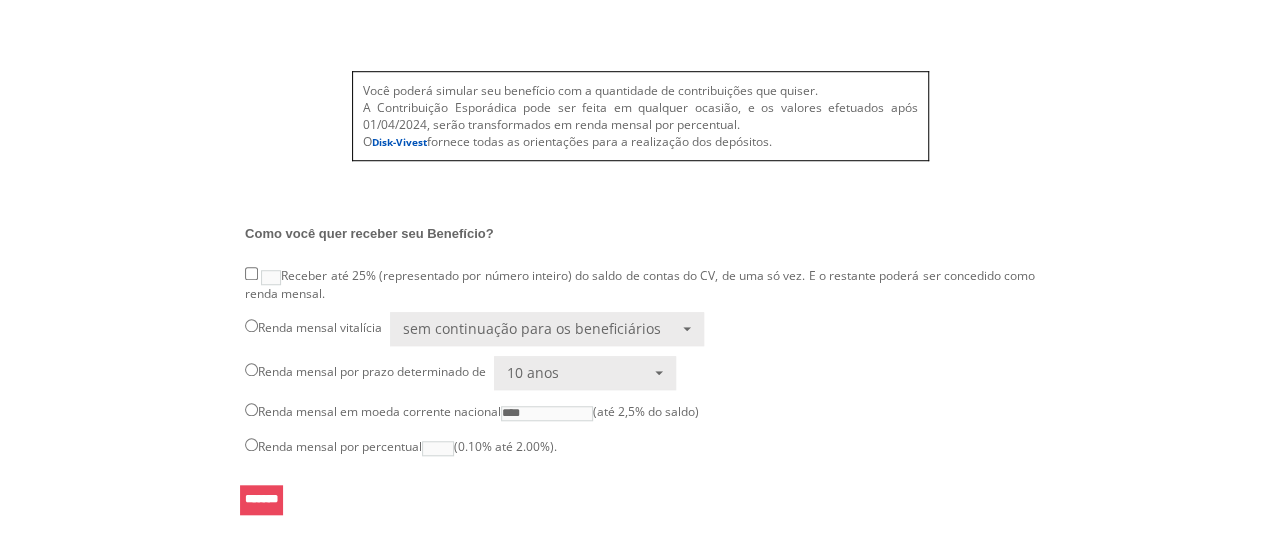 click on "Renda mensal em moeda corrente nacional
****  (até 2,5% do saldo)" at bounding box center (640, 412) 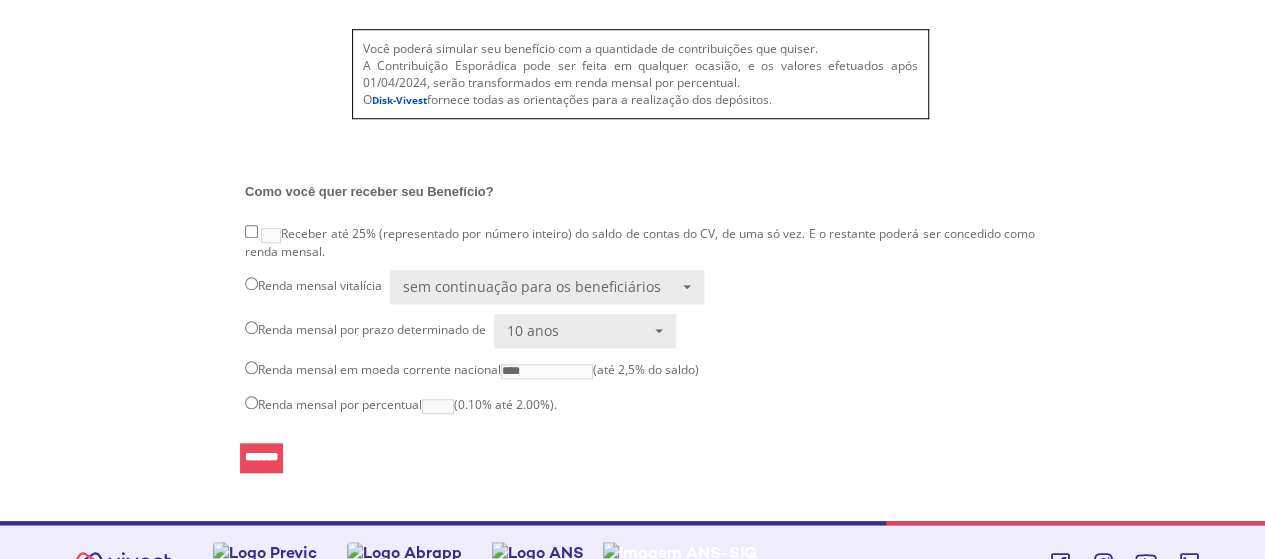 scroll, scrollTop: 746, scrollLeft: 0, axis: vertical 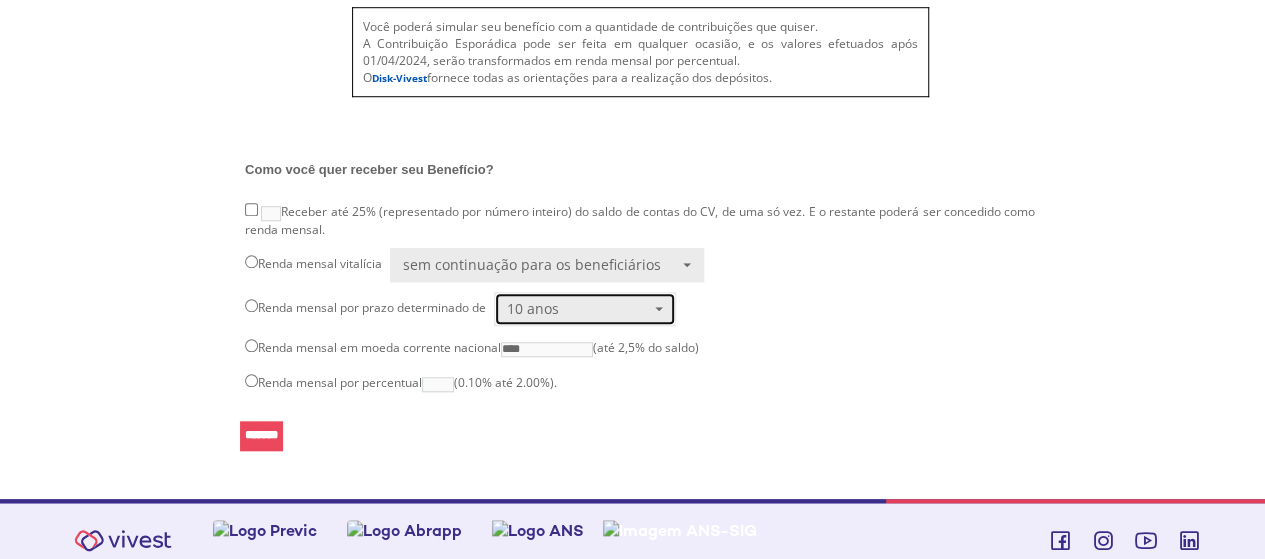 click on "10 anos" at bounding box center (579, 309) 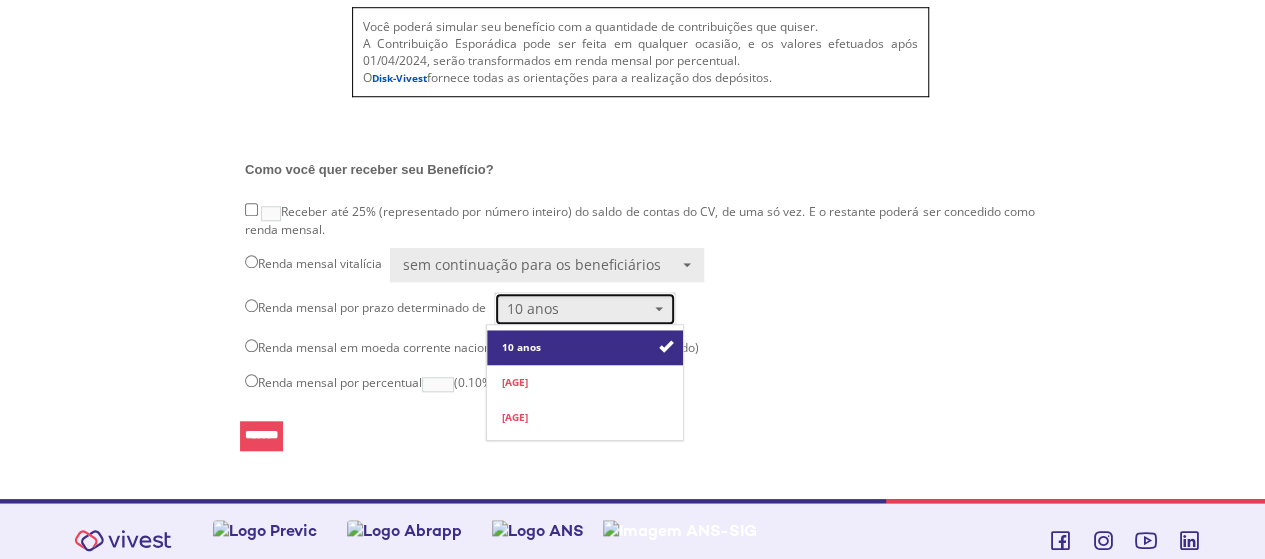 click on "10 anos" at bounding box center [579, 309] 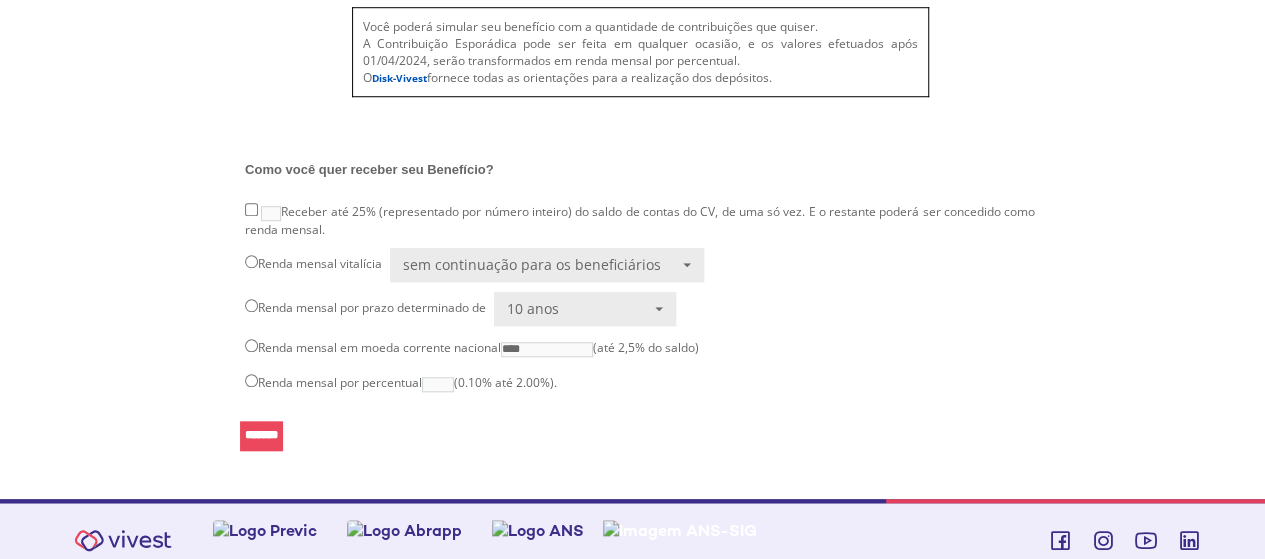 click on "**********" at bounding box center (640, -51) 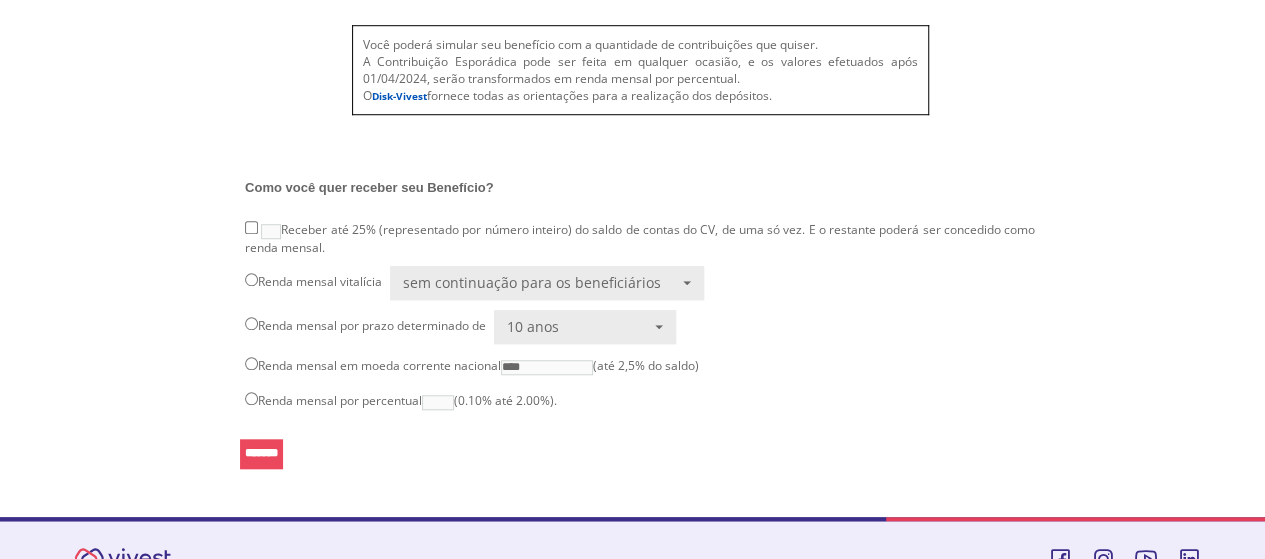 scroll, scrollTop: 746, scrollLeft: 0, axis: vertical 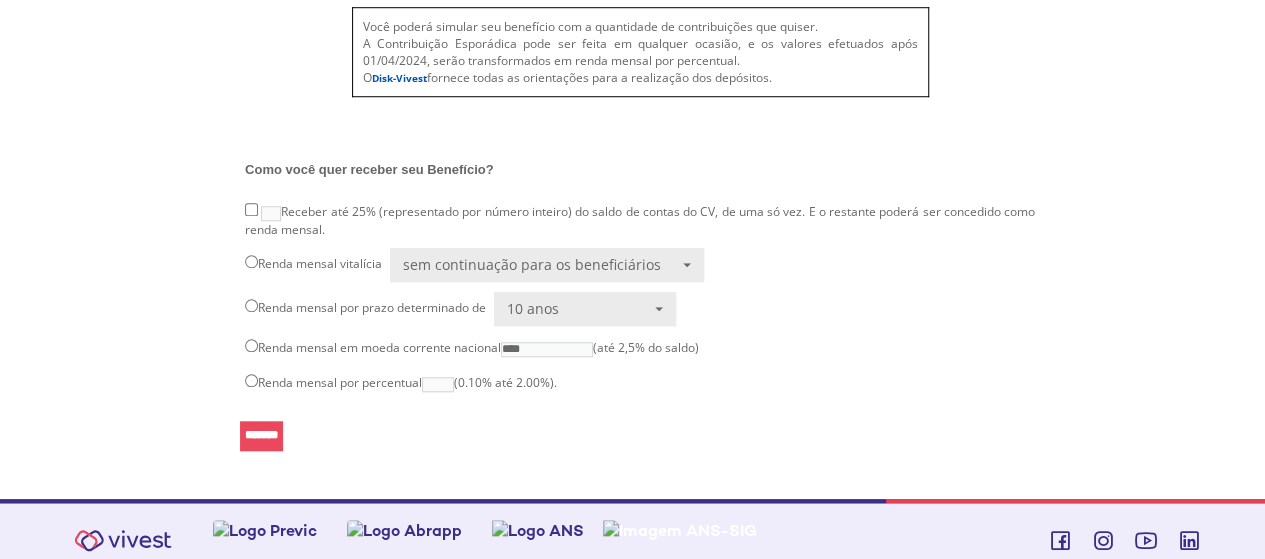 click on "*******" at bounding box center (261, 436) 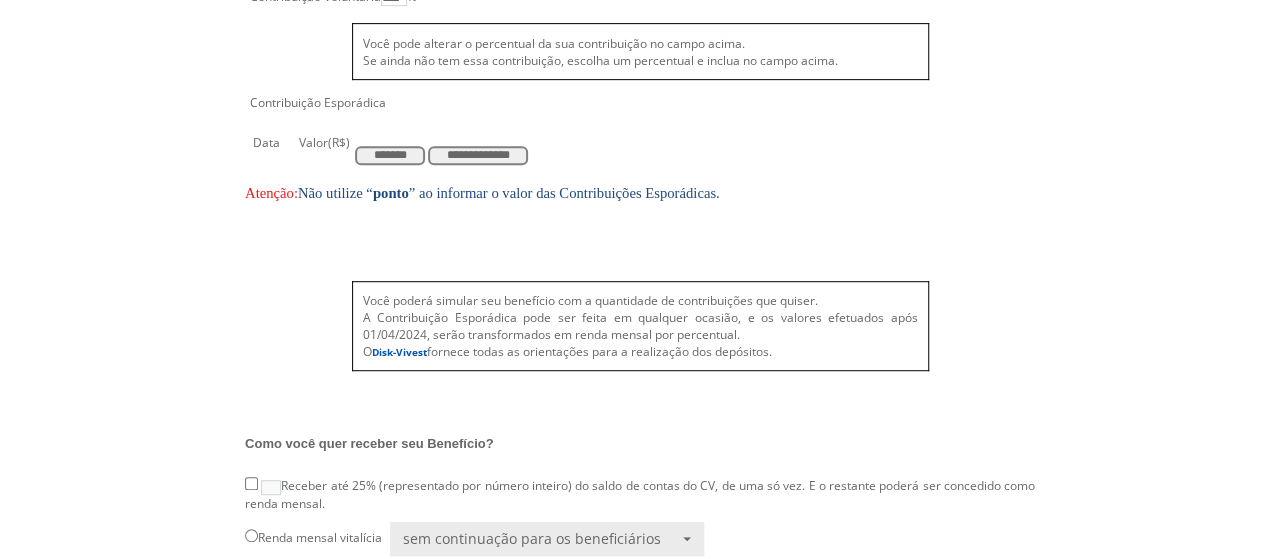 scroll, scrollTop: 146, scrollLeft: 0, axis: vertical 